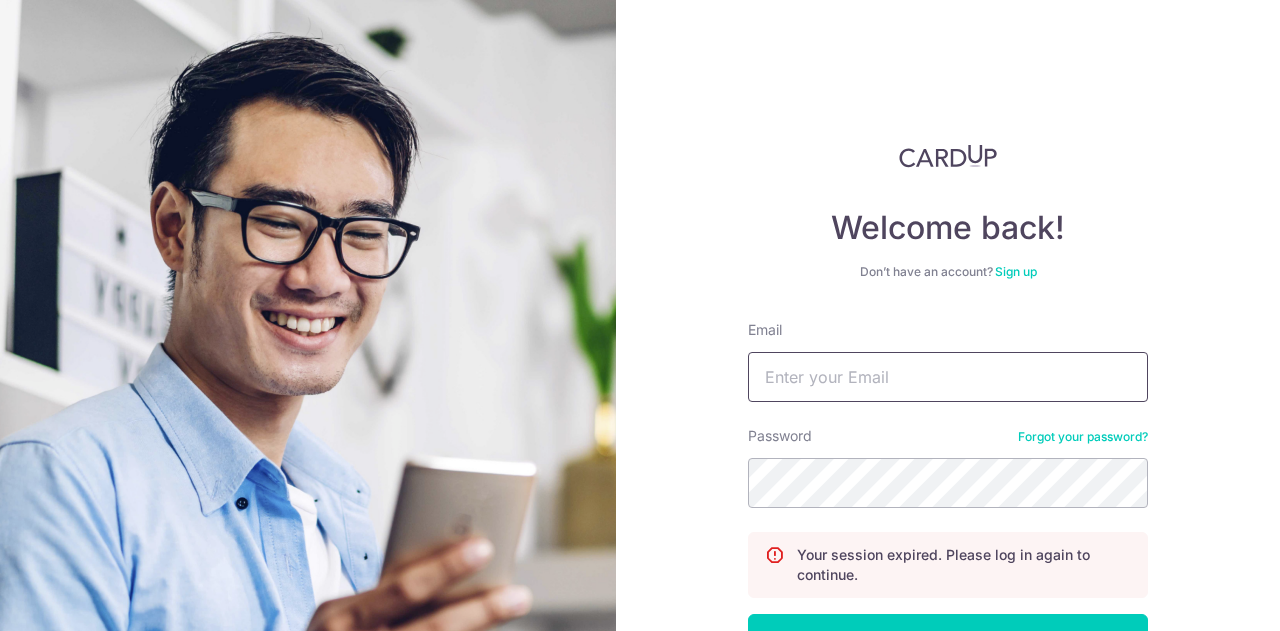 scroll, scrollTop: 0, scrollLeft: 0, axis: both 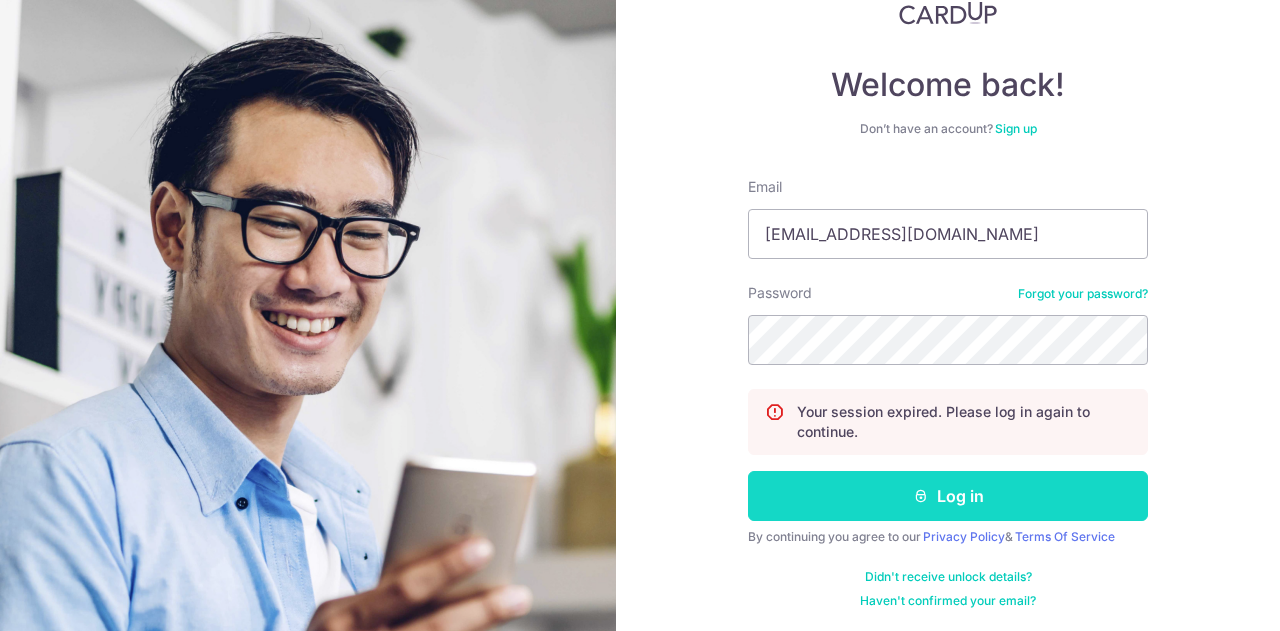 click on "Log in" at bounding box center (948, 496) 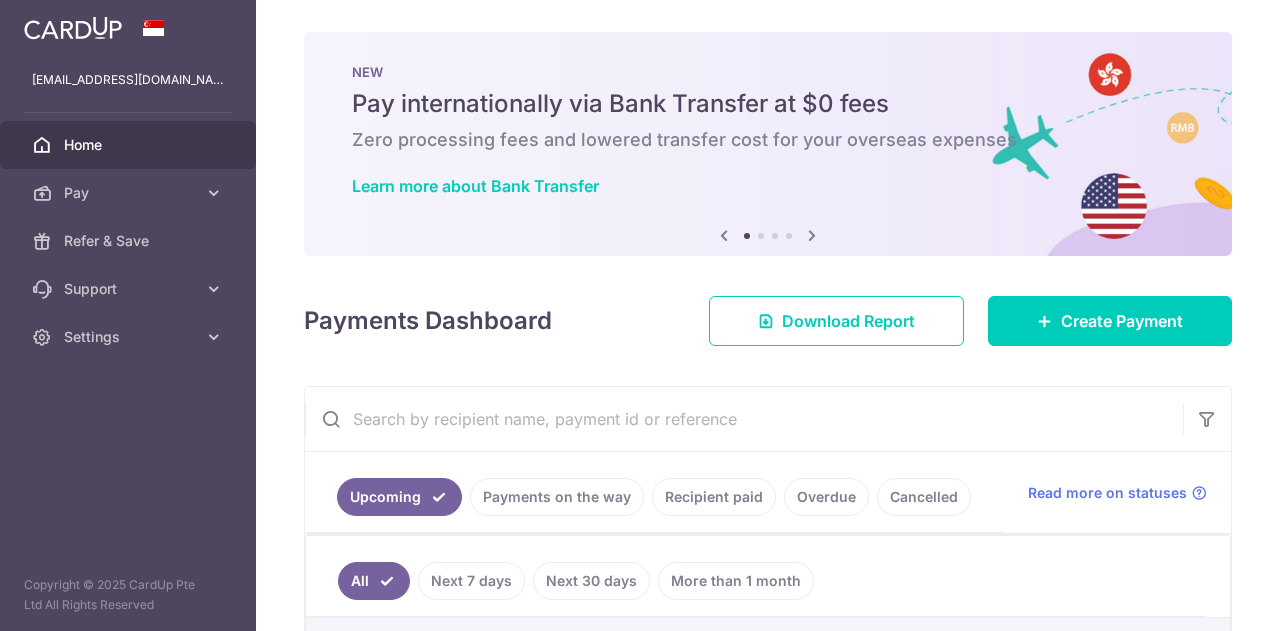 scroll, scrollTop: 0, scrollLeft: 0, axis: both 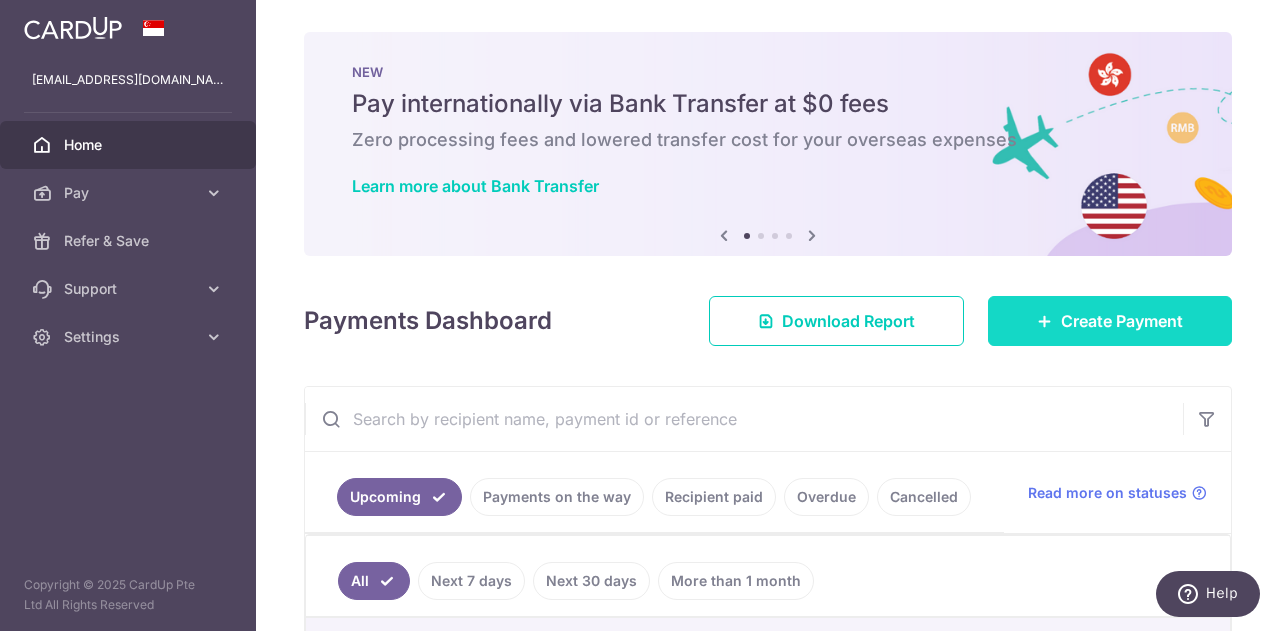 click on "Create Payment" at bounding box center [1122, 321] 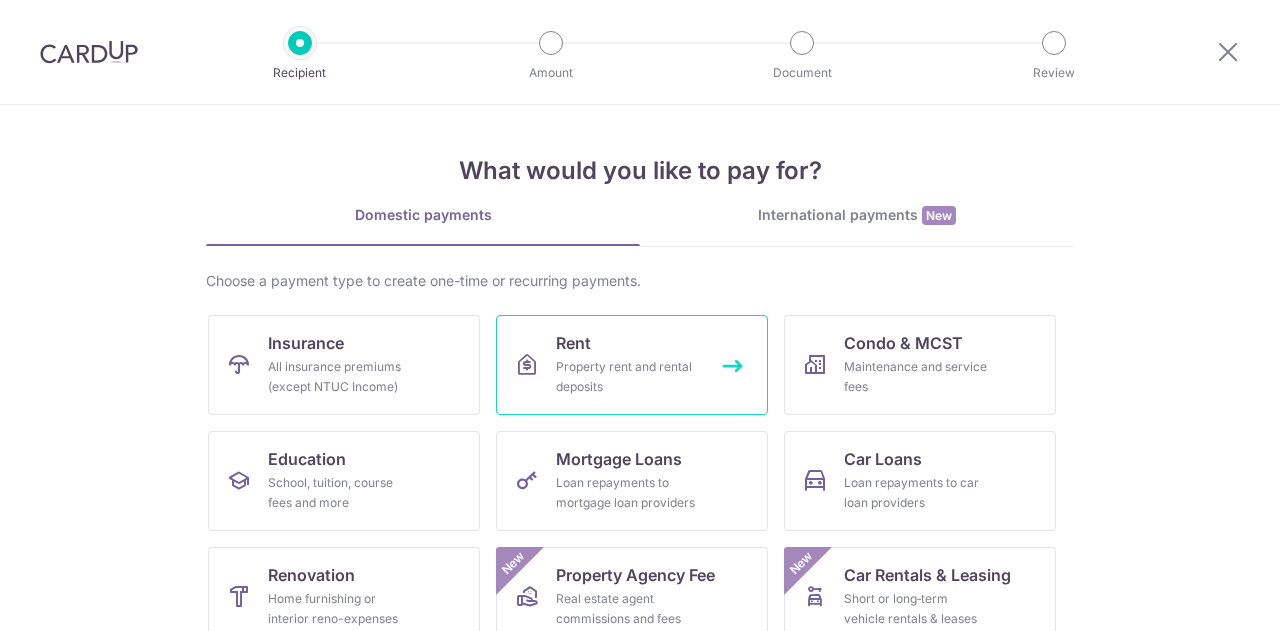 scroll, scrollTop: 0, scrollLeft: 0, axis: both 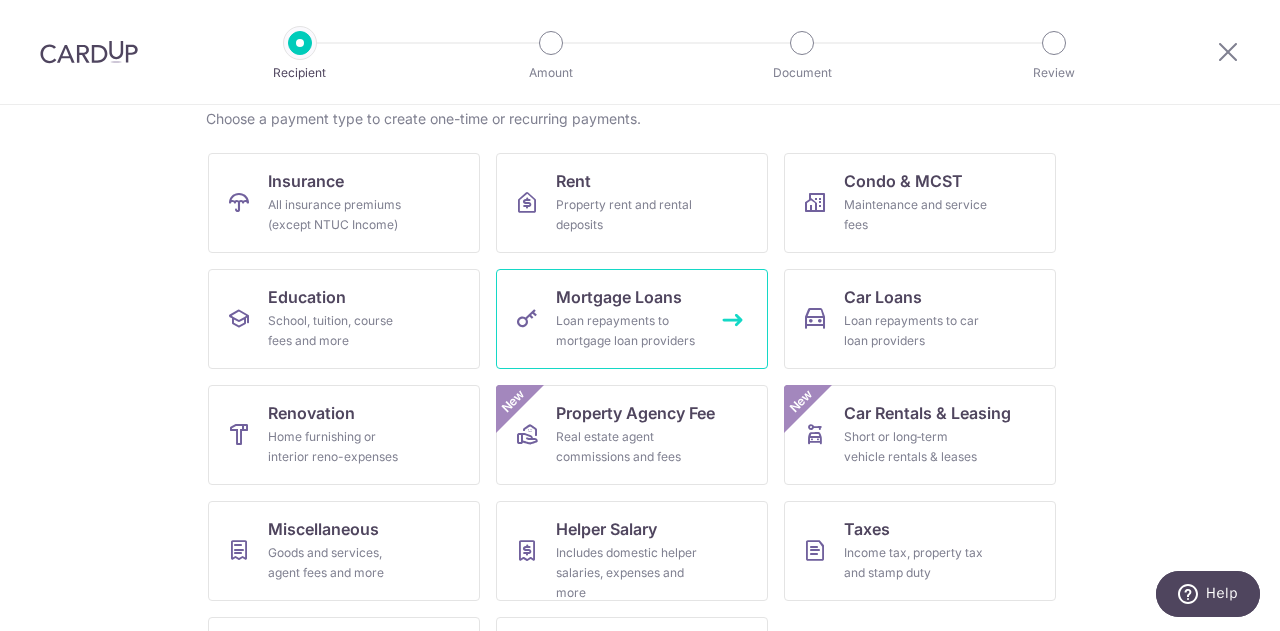 click on "Loan repayments to mortgage loan providers" at bounding box center (628, 331) 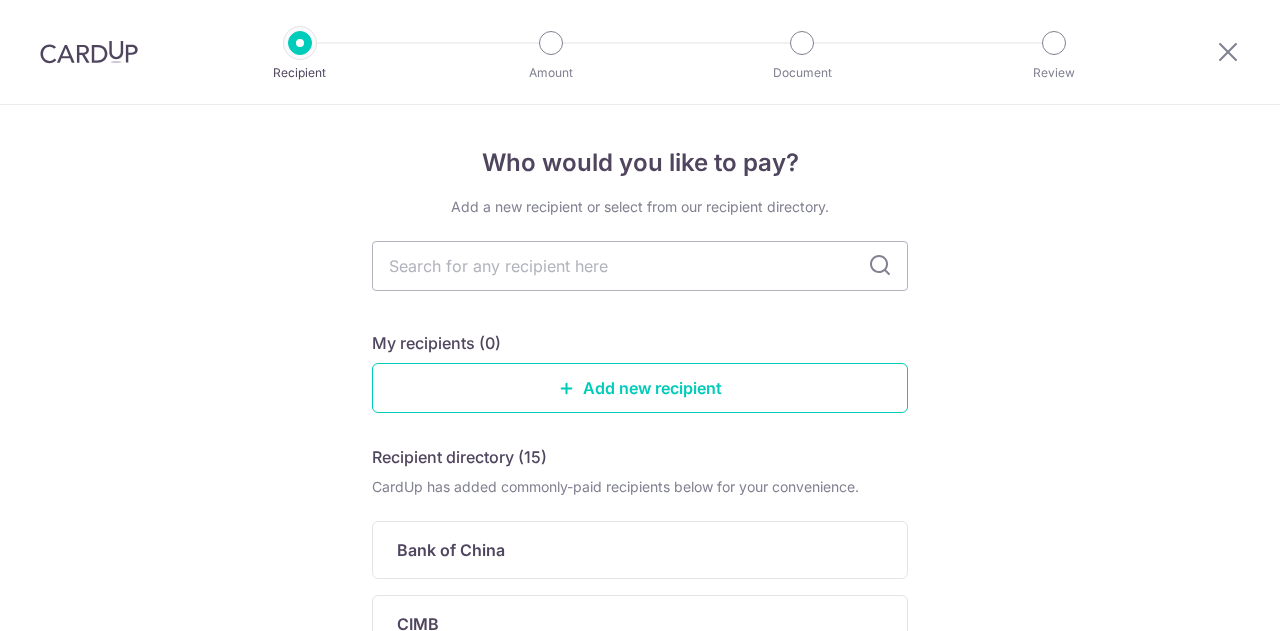 scroll, scrollTop: 0, scrollLeft: 0, axis: both 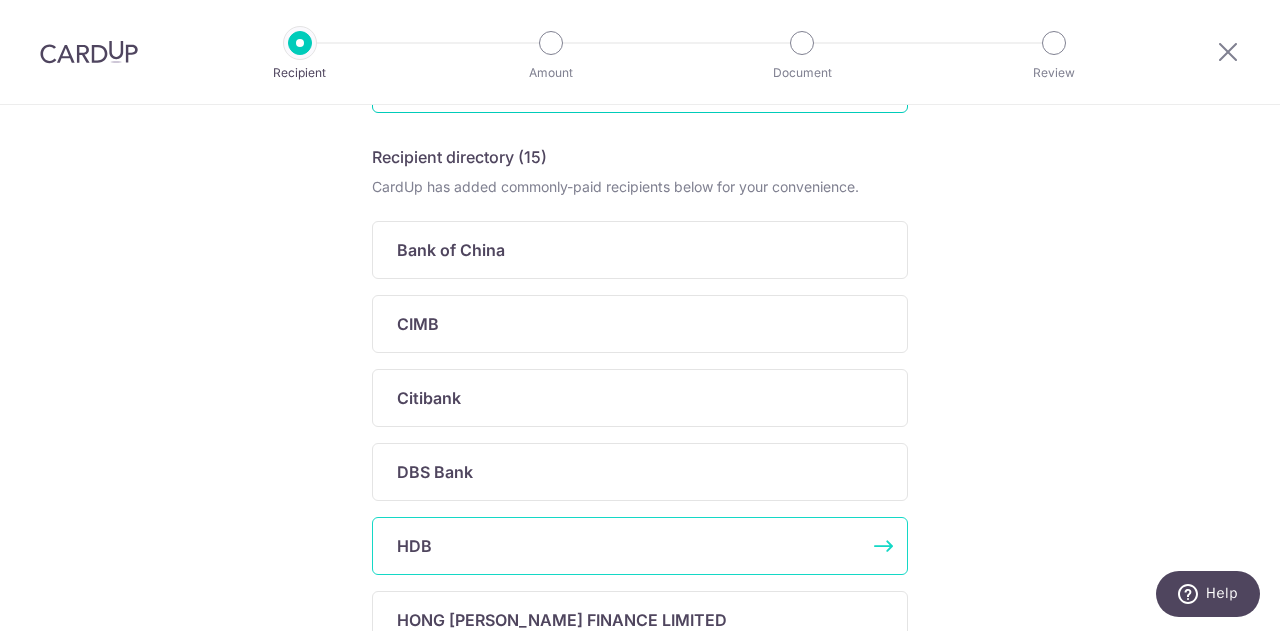 click on "HDB" at bounding box center [640, 546] 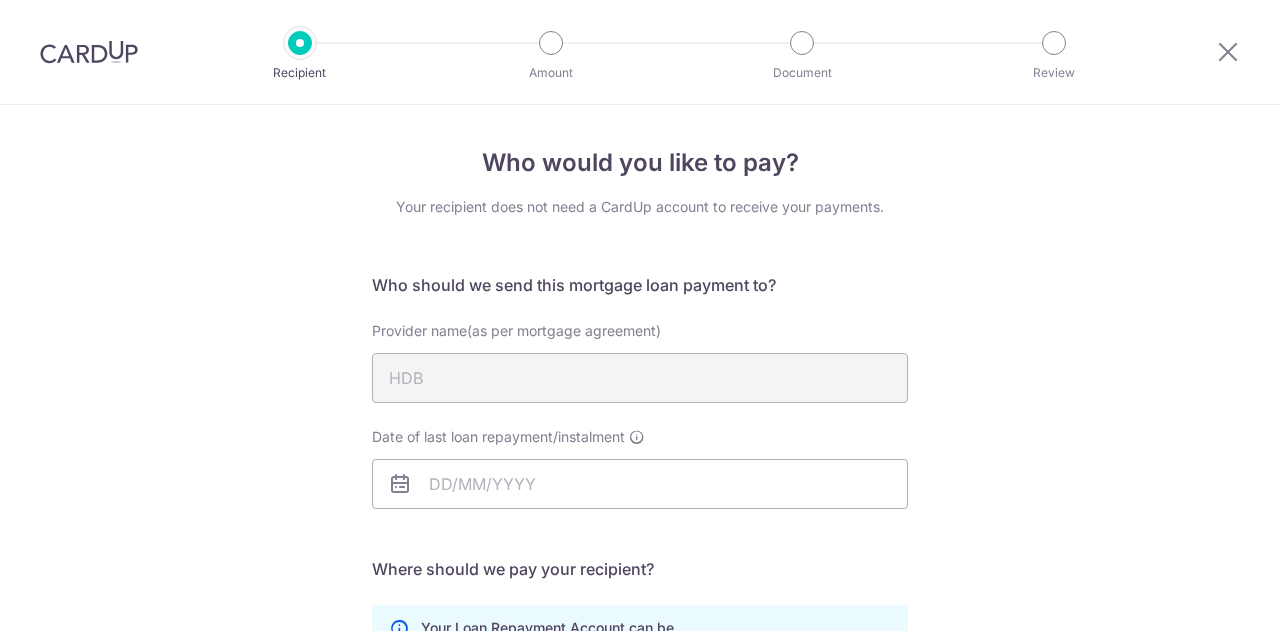 scroll, scrollTop: 0, scrollLeft: 0, axis: both 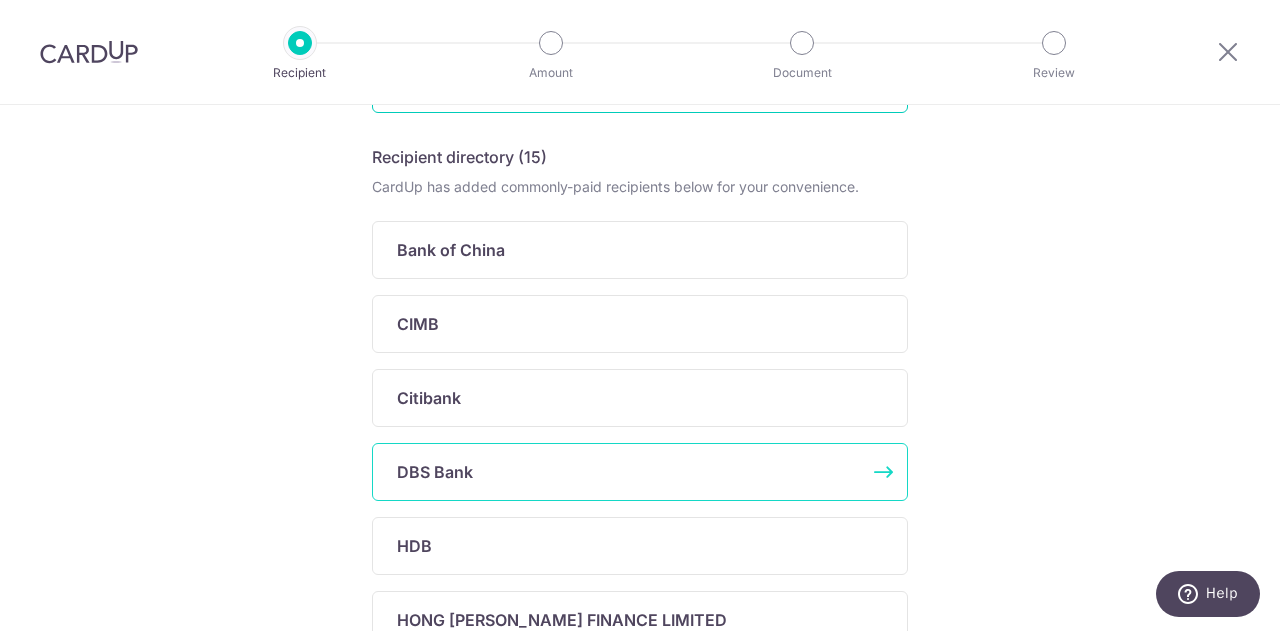 click on "DBS Bank" at bounding box center (628, 472) 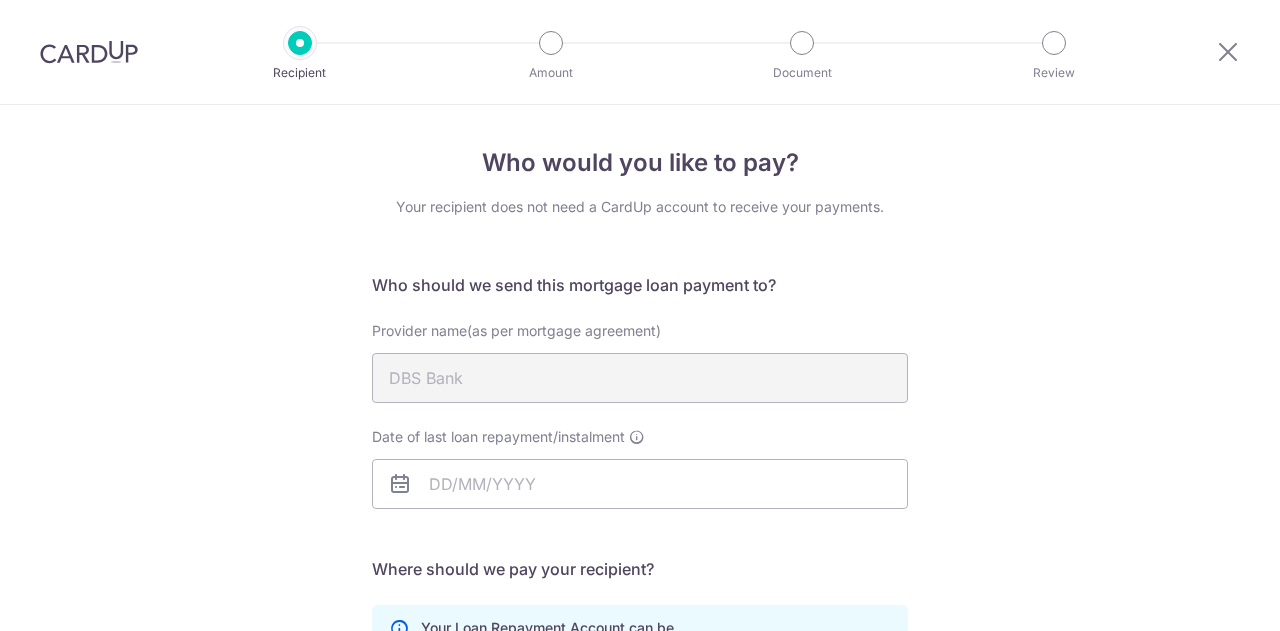 scroll, scrollTop: 0, scrollLeft: 0, axis: both 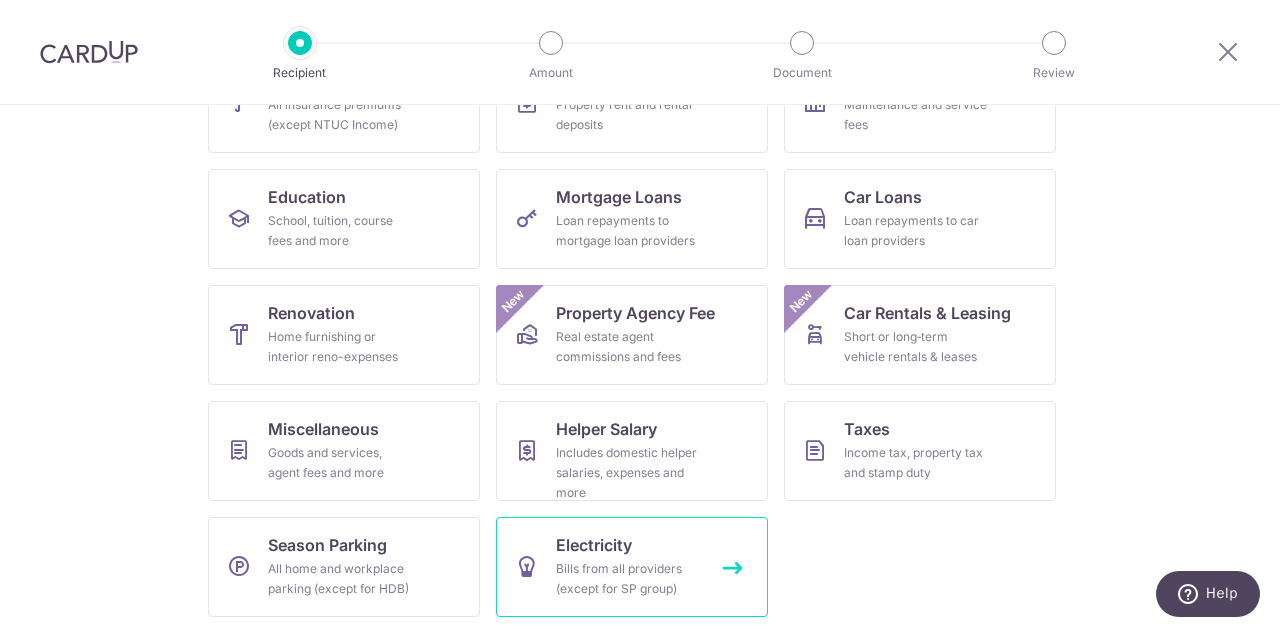 click on "Bills from all providers (except for SP group)" at bounding box center (628, 579) 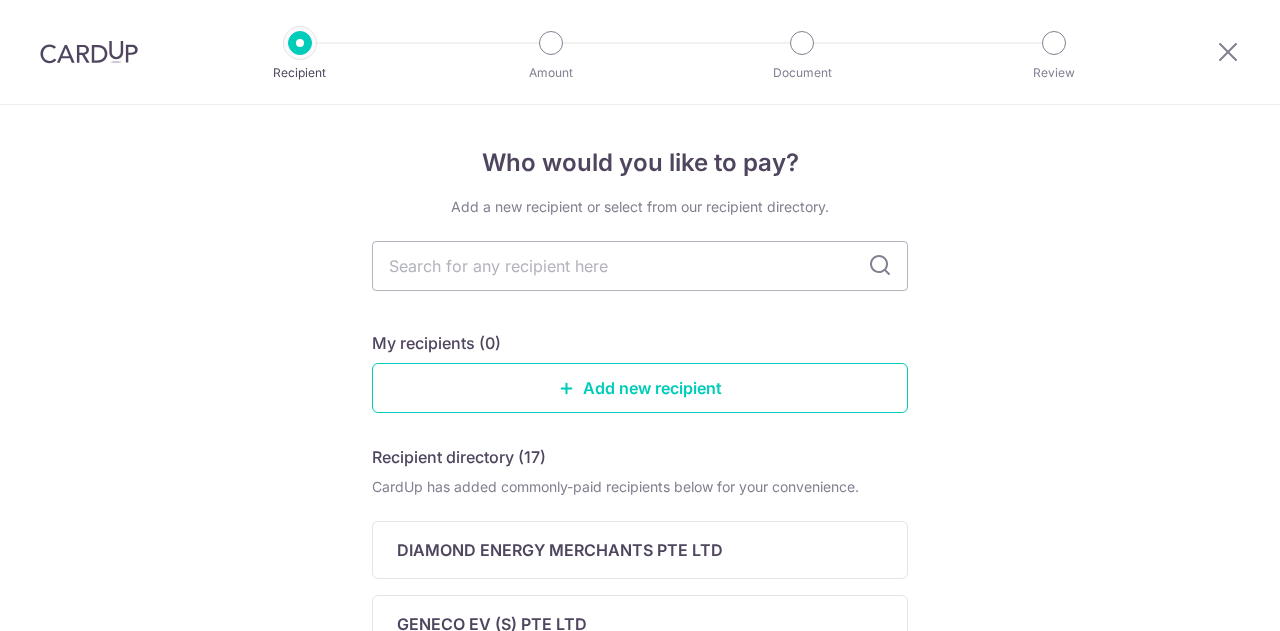 scroll, scrollTop: 0, scrollLeft: 0, axis: both 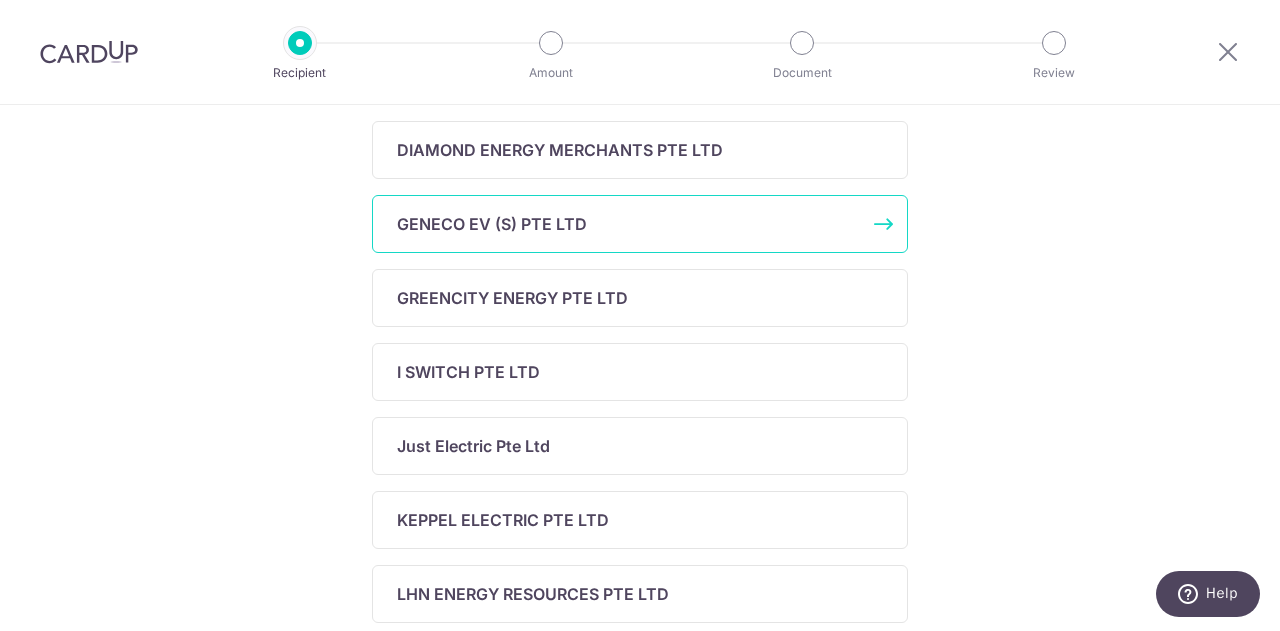 click on "GENECO EV (S) PTE LTD" at bounding box center (492, 224) 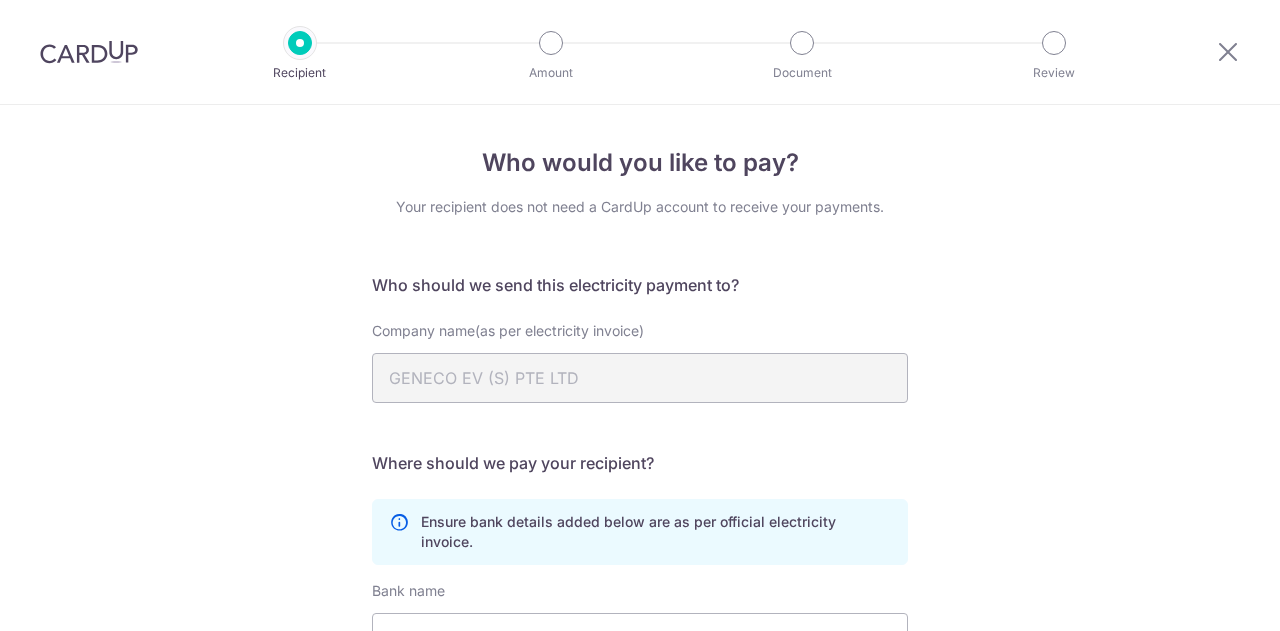 scroll, scrollTop: 0, scrollLeft: 0, axis: both 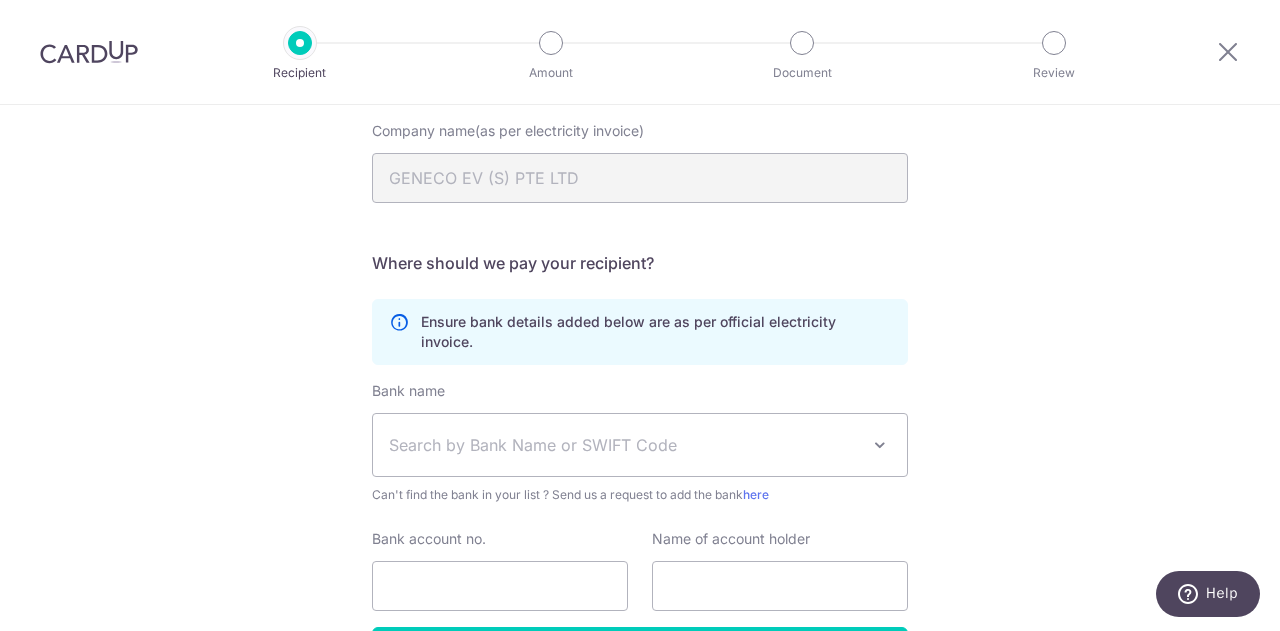 click on "Search by Bank Name or SWIFT Code" at bounding box center (624, 445) 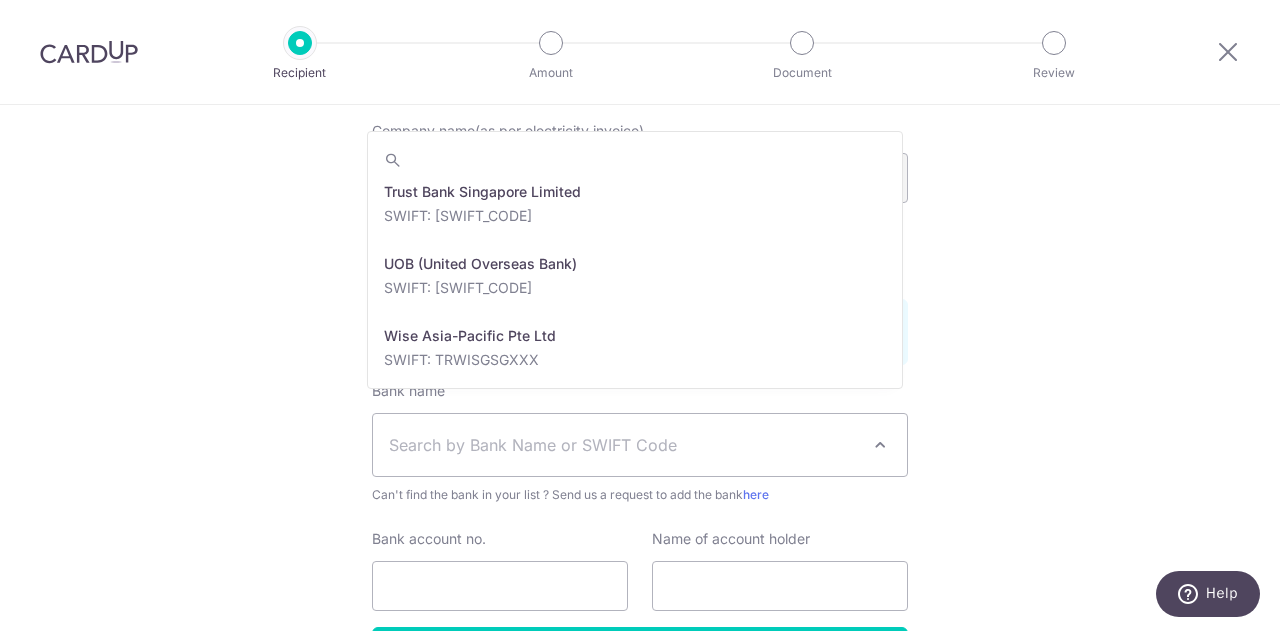 scroll, scrollTop: 3632, scrollLeft: 0, axis: vertical 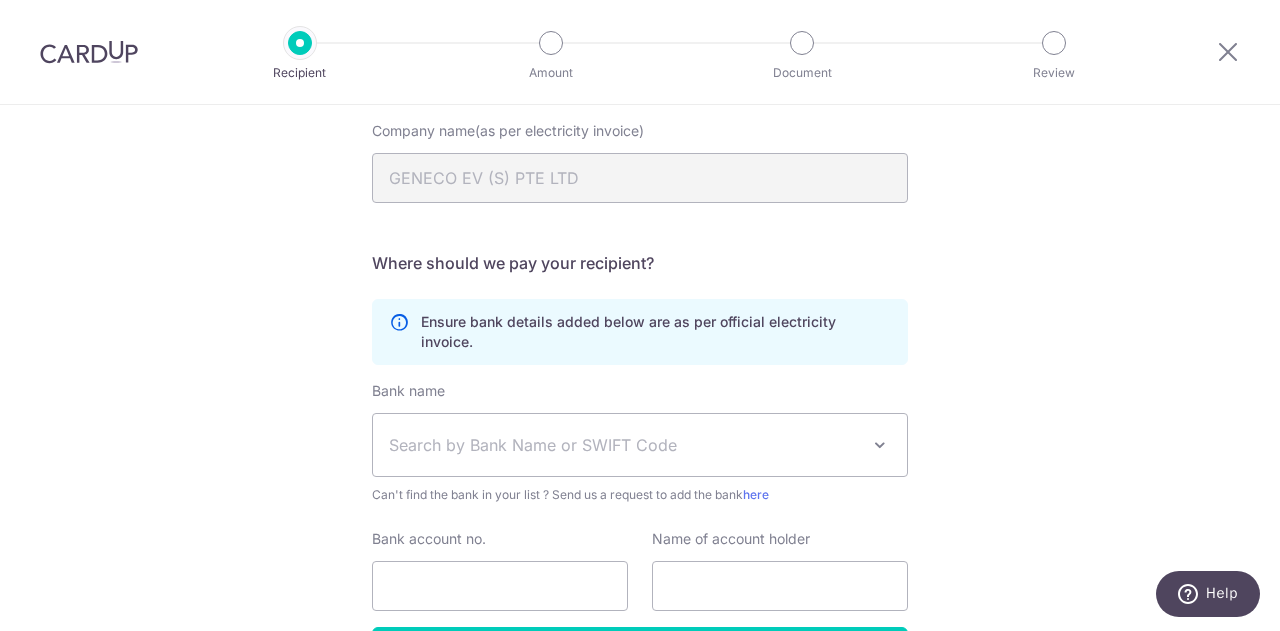 click on "Who would you like to pay?
Your recipient does not need a CardUp account to receive your payments.
Who should we send this electricity payment to?
Company name(as per electricity invoice)
GENECO EV (S) PTE LTD
translation missing: en.no key
URL
Telephone
Where should we pay your recipient?
Ensure bank details added below are as per official electricity invoice.
Bank name
Select Bank
UBS AG
ANEXT BANK PTE LTD
Bank of China" at bounding box center [640, 338] 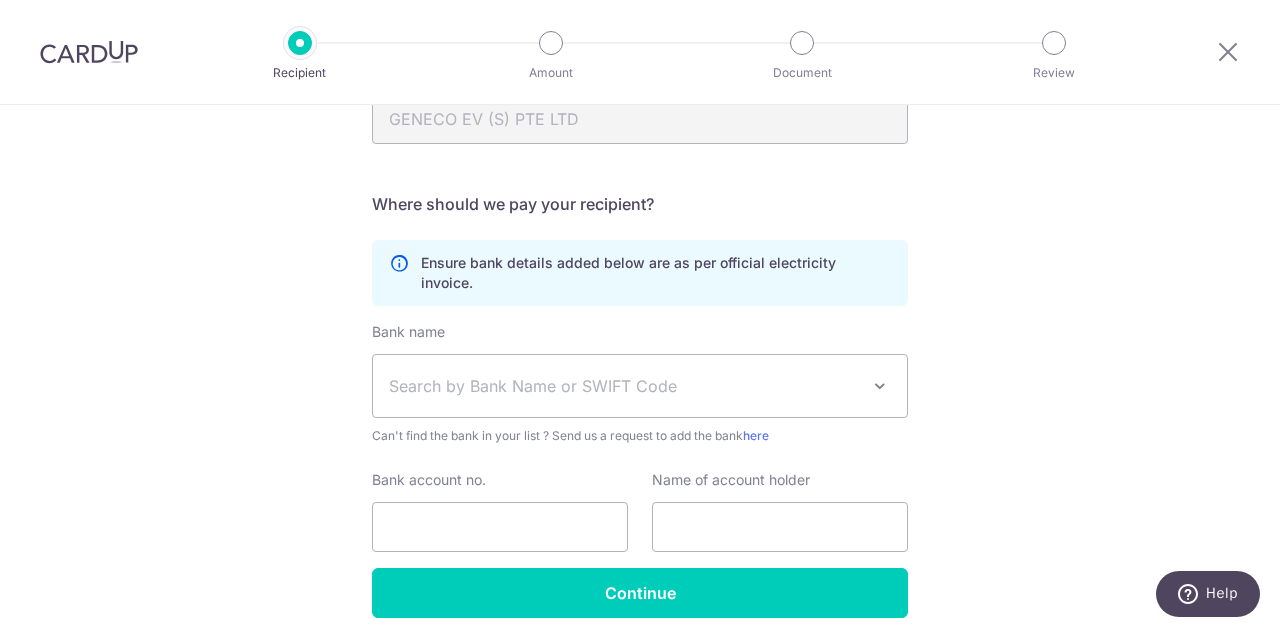 scroll, scrollTop: 300, scrollLeft: 0, axis: vertical 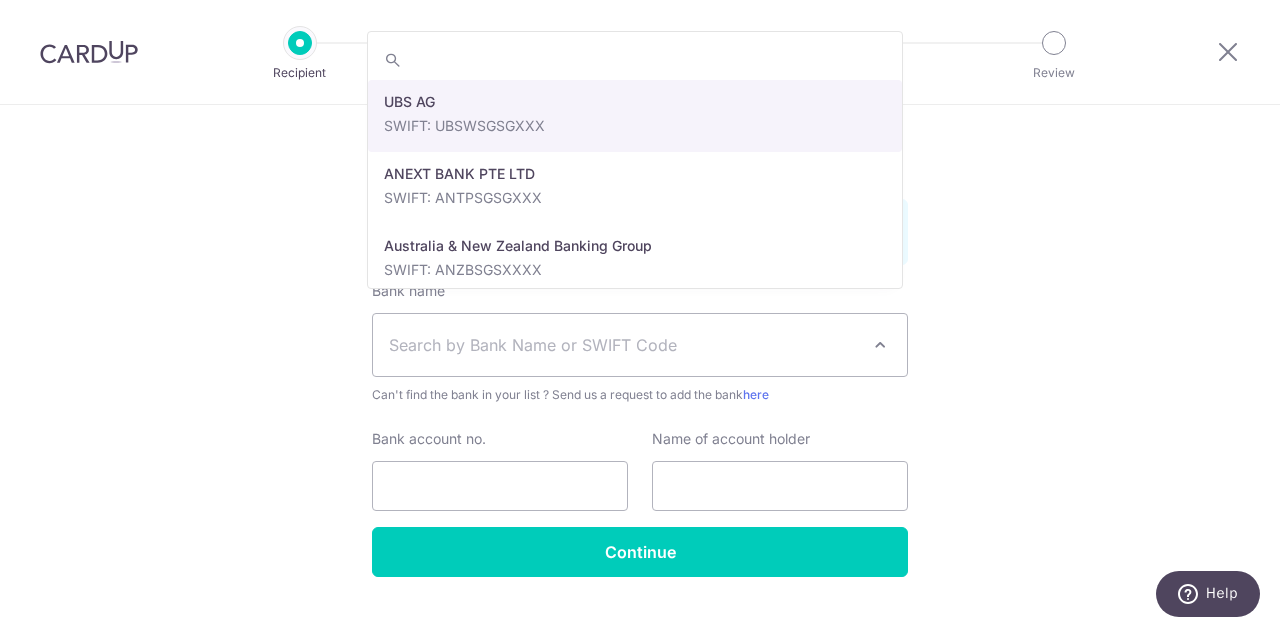 drag, startPoint x: 687, startPoint y: 328, endPoint x: 414, endPoint y: 329, distance: 273.00183 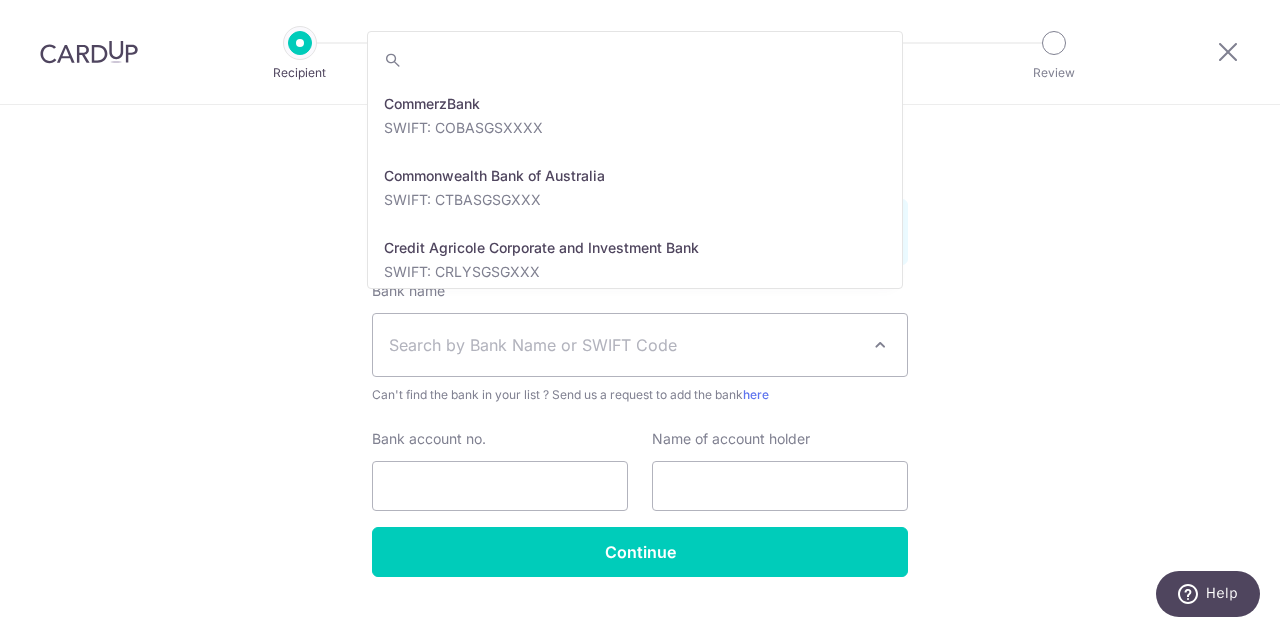 scroll, scrollTop: 1397, scrollLeft: 0, axis: vertical 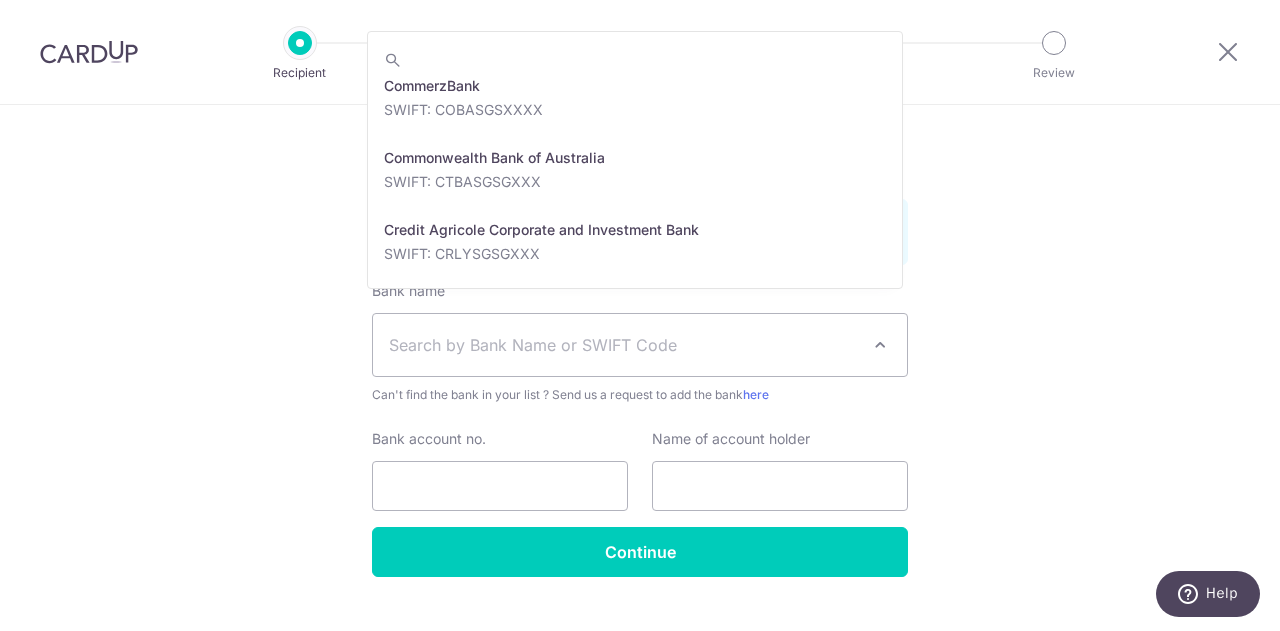 click on "UBS AG SWIFT: UBSWSGSGXXX ANEXT BANK PTE LTD SWIFT: ANTPSGSGXXX Australia & New Zealand Banking Group SWIFT: ANZBSGSXXXX Bank of America Merrill Corp. Singapore SWIFT: BOFASG2XXXX Bank of China SWIFT: BKCHSGSGXXX BANK OF COMMUNICATIONS CO.,LTD. SWIFT: COMMCN3XOBU Barclays Bank SWIFT: BARCGB22 BNP Paribas SWIFT: BNPASGSGXXX Cambridge Trust Company SWIFT: CAUPUS31XXX CHINA CONSTRUCTION BANK CORPORATION SWIFT: PCBCCNBJZJJ CIMB SWIFT: CIBBSGSGXXX Citibank Jakarta SWIFT: CITIIDJXXXX Citibank Singapore Limited SWIFT: CITISGSLXXX Citibank, N.A. SWIFT: CITISGSGGCB Citibank, N.A. SWIFT: CITISGSGXXX Citibank, N.A. SWIFT: CITISGSGPBG Citibank,N.A. SWIFT: CITISGSGXXX CommerzBank SWIFT: COBASGSXXXX Commonwealth Bank of Australia SWIFT: CTBASGSGXXX Credit Agricole Corporate and Investment Bank SWIFT: CRLYSGSGXXX DBS Bank SWIFT: DBSSSGSGXXX Deutsche Bank SWIFT: DEUTSGSGXXX Far Eastern Bank SWIFT: FAEASGSGXXX GXS Bank Pte Ltd SWIFT: GXSPSGSGXXX HDFC Bank SWIFT: HDFCINBB HL Bank SWIFT: HLBBSGSGXXX SWIFT: HSBCSGS2XXX POSB" at bounding box center (635, 160) 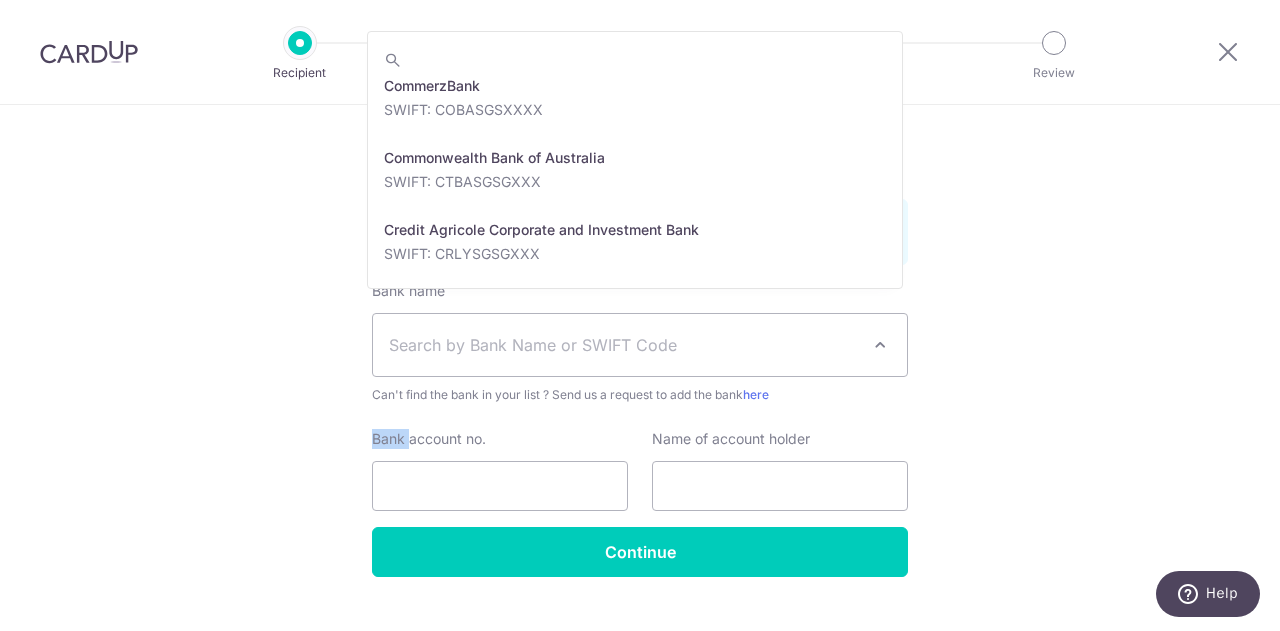 click on "UBS AG SWIFT: UBSWSGSGXXX ANEXT BANK PTE LTD SWIFT: ANTPSGSGXXX Australia & New Zealand Banking Group SWIFT: ANZBSGSXXXX Bank of America Merrill Corp. Singapore SWIFT: BOFASG2XXXX Bank of China SWIFT: BKCHSGSGXXX BANK OF COMMUNICATIONS CO.,LTD. SWIFT: COMMCN3XOBU Barclays Bank SWIFT: BARCGB22 BNP Paribas SWIFT: BNPASGSGXXX Cambridge Trust Company SWIFT: CAUPUS31XXX CHINA CONSTRUCTION BANK CORPORATION SWIFT: PCBCCNBJZJJ CIMB SWIFT: CIBBSGSGXXX Citibank Jakarta SWIFT: CITIIDJXXXX Citibank Singapore Limited SWIFT: CITISGSLXXX Citibank, N.A. SWIFT: CITISGSGGCB Citibank, N.A. SWIFT: CITISGSGXXX Citibank, N.A. SWIFT: CITISGSGPBG Citibank,N.A. SWIFT: CITISGSGXXX CommerzBank SWIFT: COBASGSXXXX Commonwealth Bank of Australia SWIFT: CTBASGSGXXX Credit Agricole Corporate and Investment Bank SWIFT: CRLYSGSGXXX DBS Bank SWIFT: DBSSSGSGXXX Deutsche Bank SWIFT: DEUTSGSGXXX Far Eastern Bank SWIFT: FAEASGSGXXX GXS Bank Pte Ltd SWIFT: GXSPSGSGXXX HDFC Bank SWIFT: HDFCINBB HL Bank SWIFT: HLBBSGSGXXX SWIFT: HSBCSGS2XXX POSB" at bounding box center [635, 160] 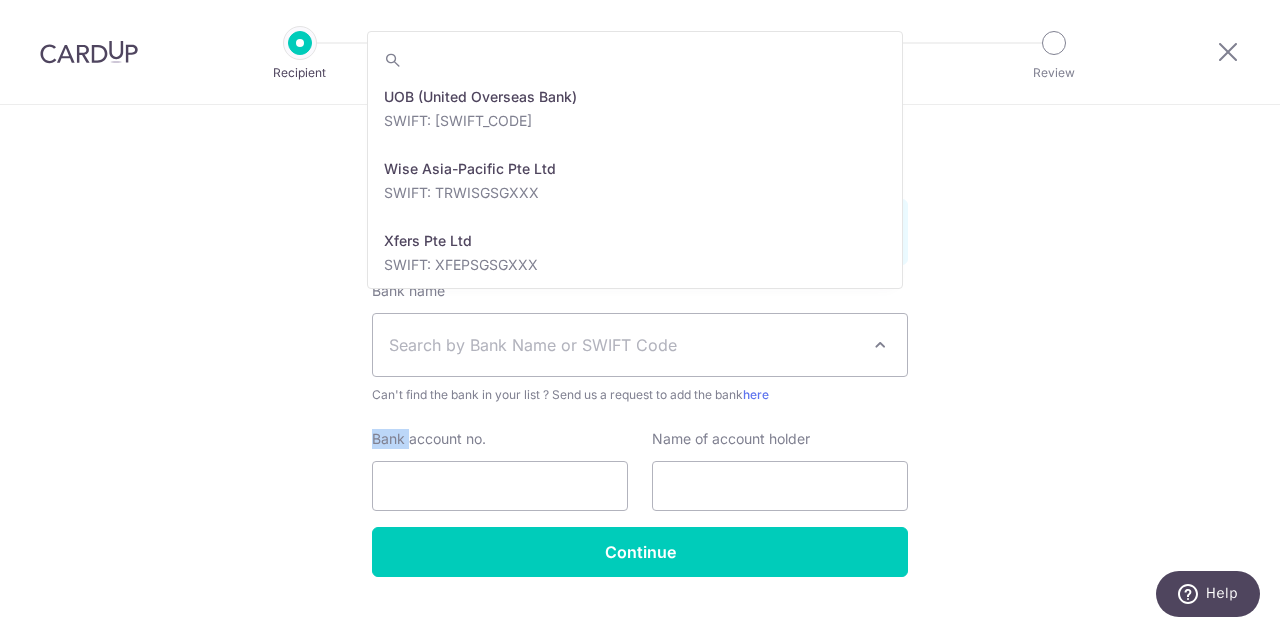 scroll, scrollTop: 3832, scrollLeft: 0, axis: vertical 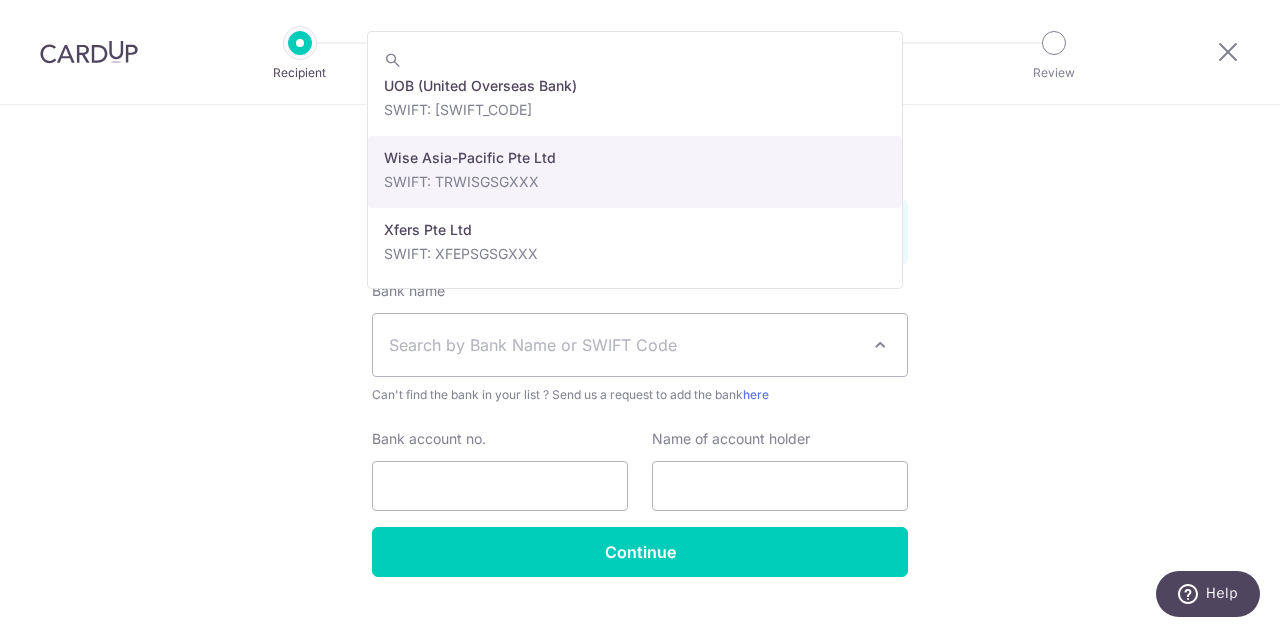 click on "Who would you like to pay?
Your recipient does not need a CardUp account to receive your payments.
Who should we send this electricity payment to?
Company name(as per electricity invoice)
GENECO EV (S) PTE LTD
translation missing: en.no key
URL
Telephone
Where should we pay your recipient?
Ensure bank details added below are as per official electricity invoice.
Bank name
Select Bank
UBS AG
ANEXT BANK PTE LTD
Bank of China" at bounding box center (640, 238) 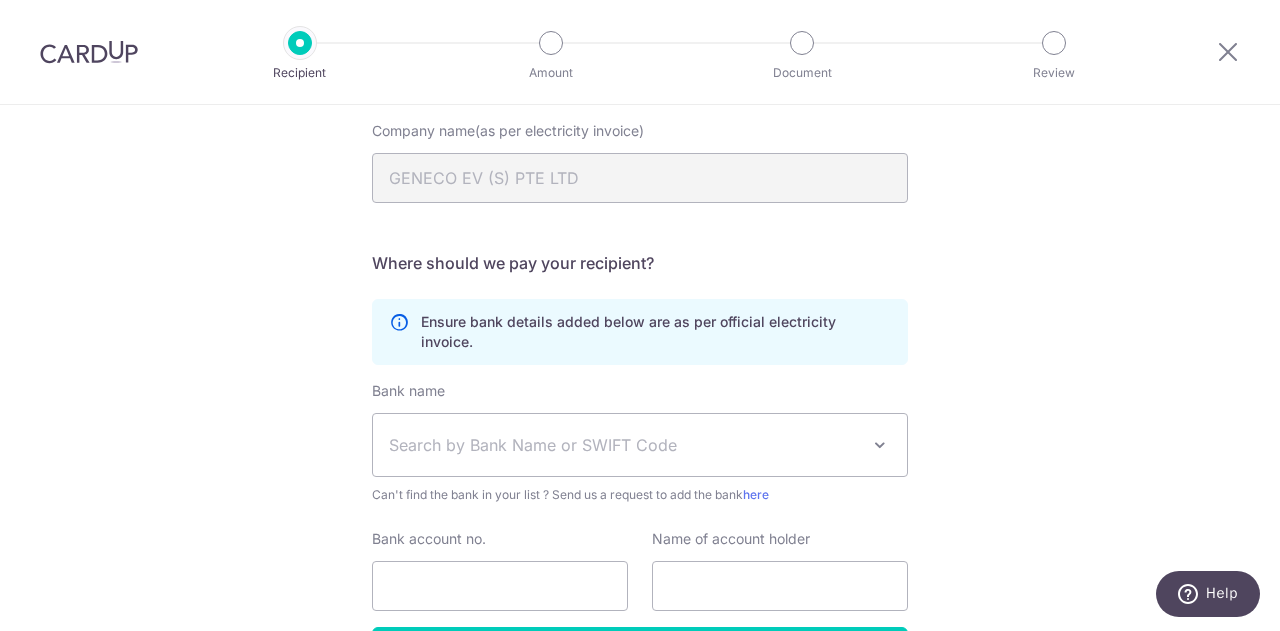 scroll, scrollTop: 318, scrollLeft: 0, axis: vertical 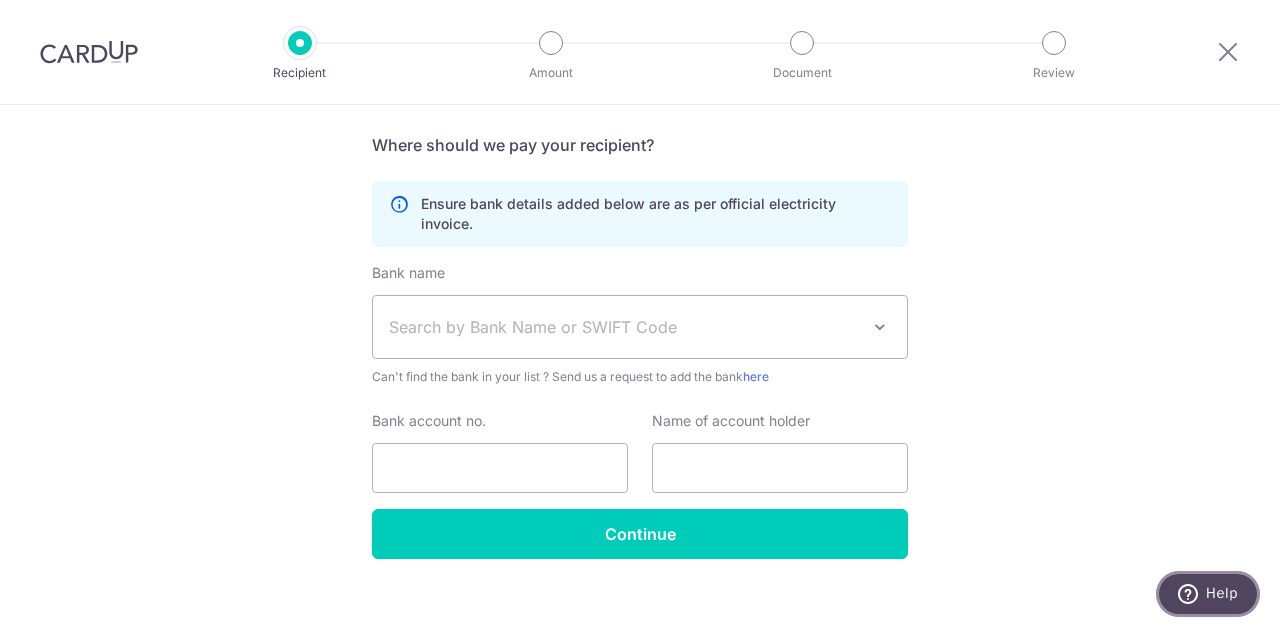 click on "Help" at bounding box center (1208, 594) 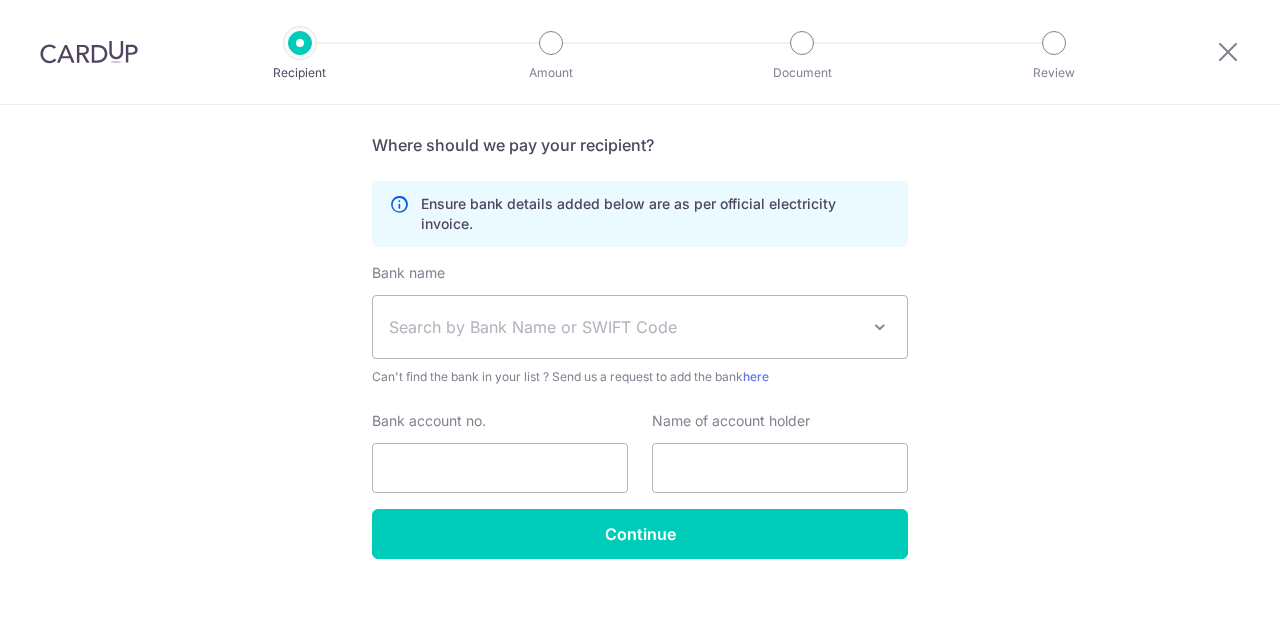 scroll, scrollTop: 0, scrollLeft: 0, axis: both 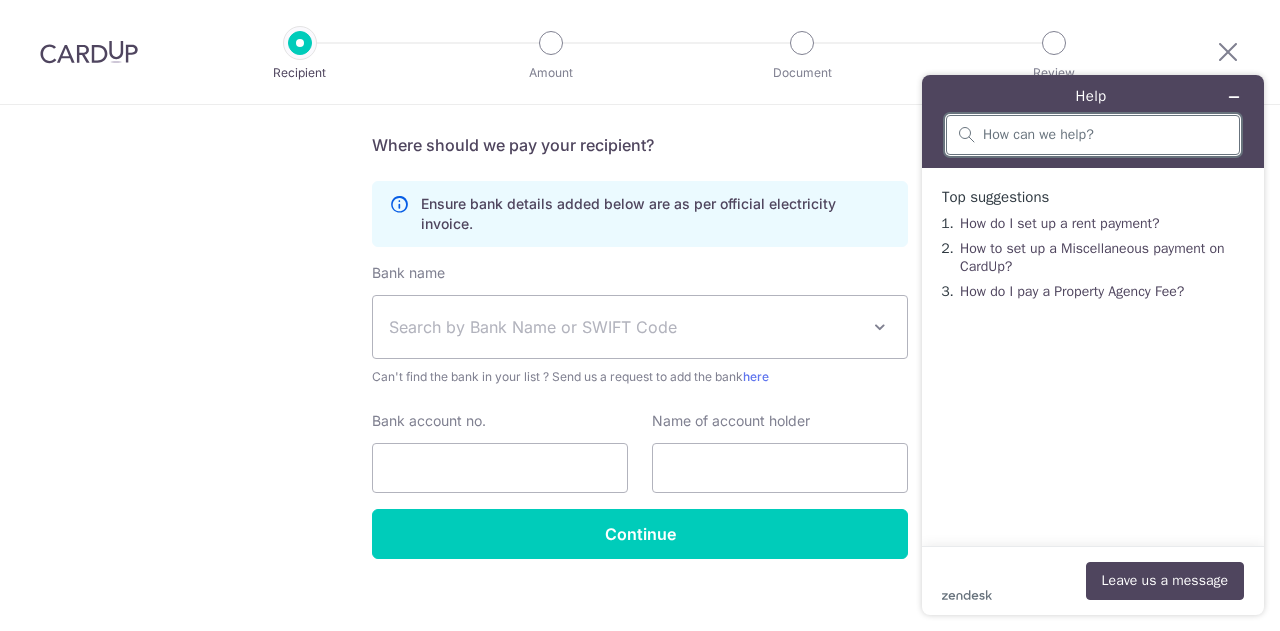 click at bounding box center (1105, 135) 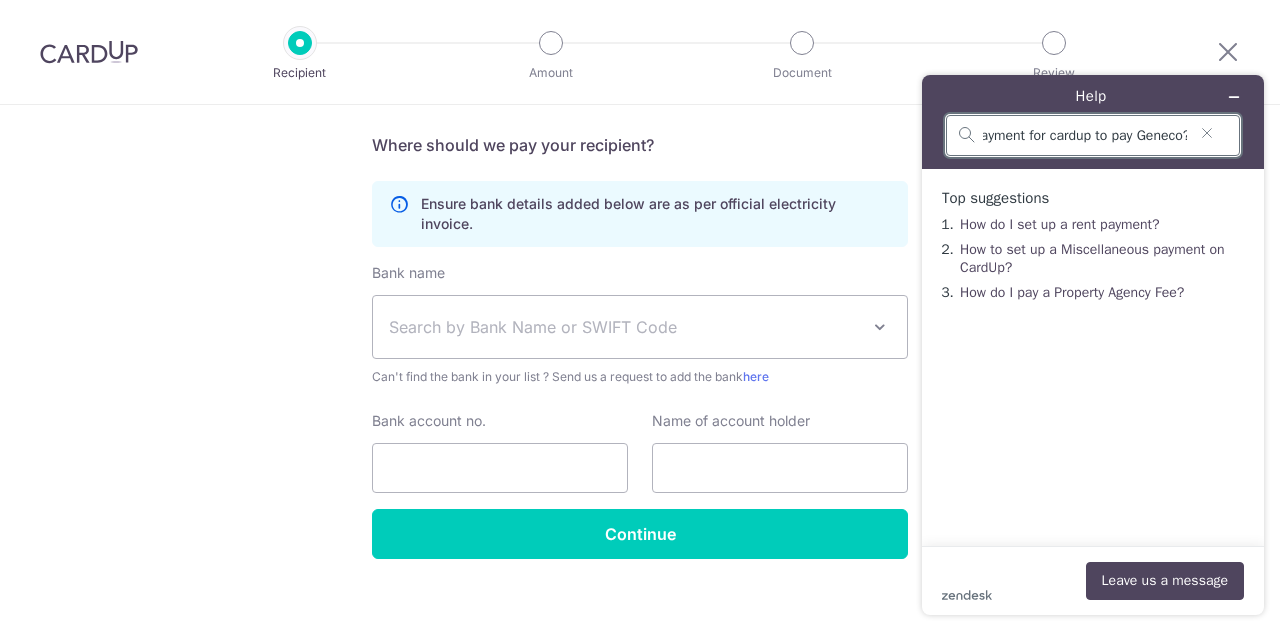 scroll, scrollTop: 0, scrollLeft: 848, axis: horizontal 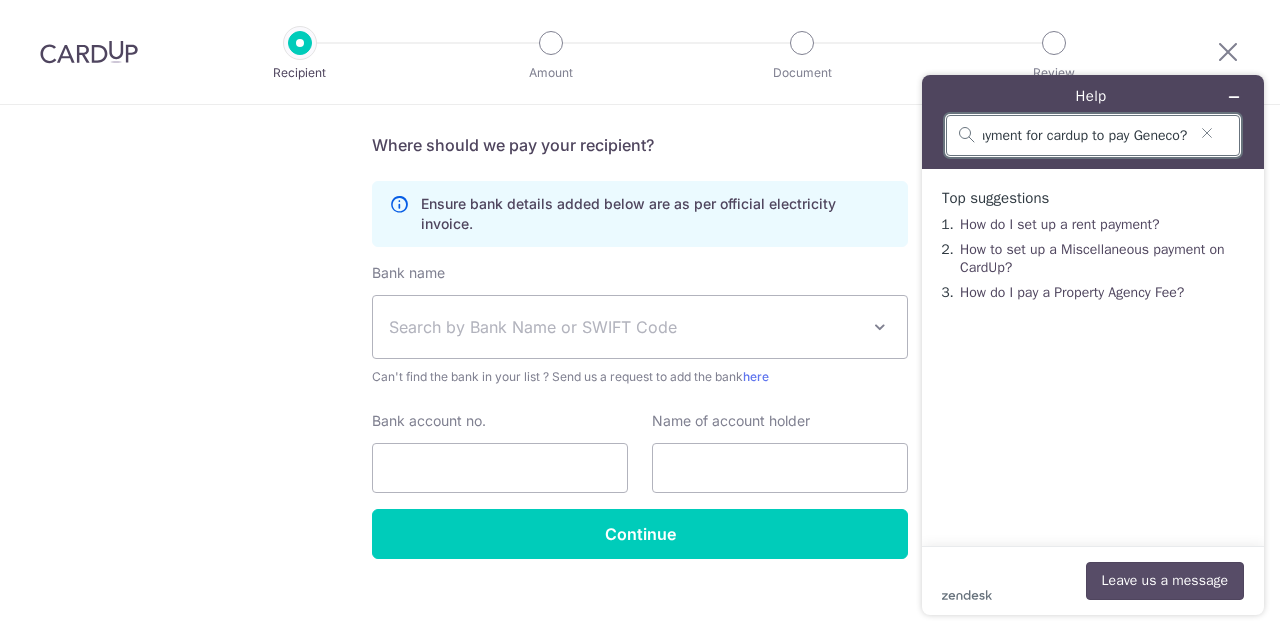 type on "I asked Geneco customer service they say they are unable to provide their bank or swift code, in this case, how do i continue to set up  payment for cardup to pay Geneco?" 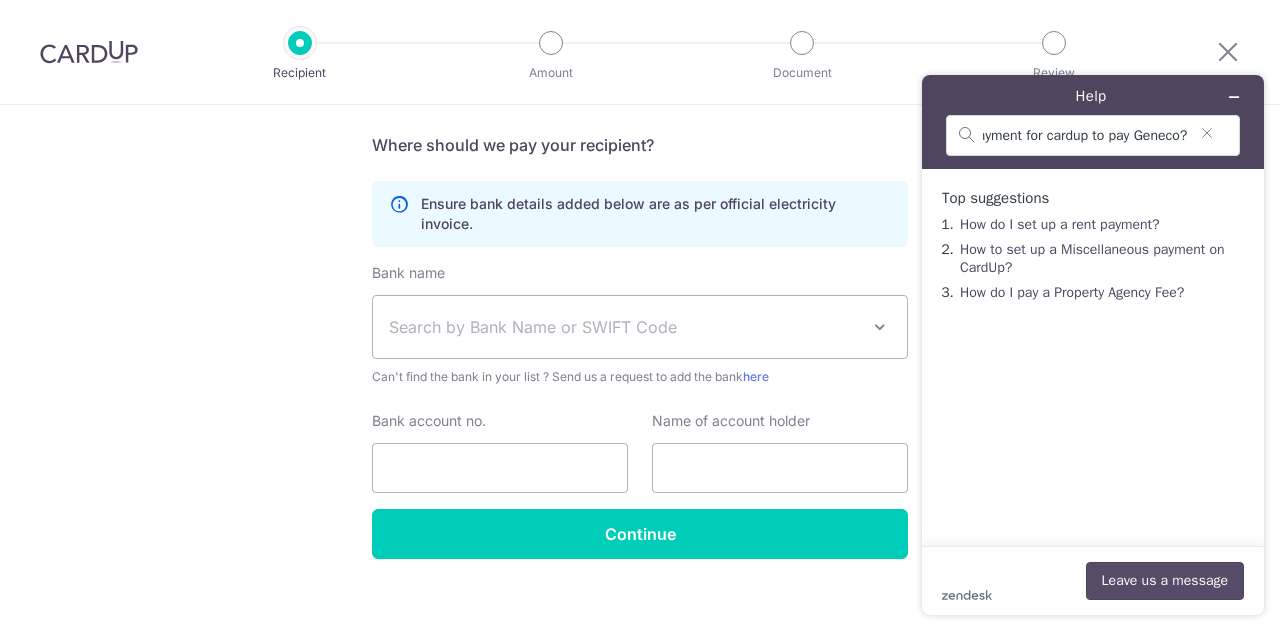 click on "Leave us a message" at bounding box center (1165, 581) 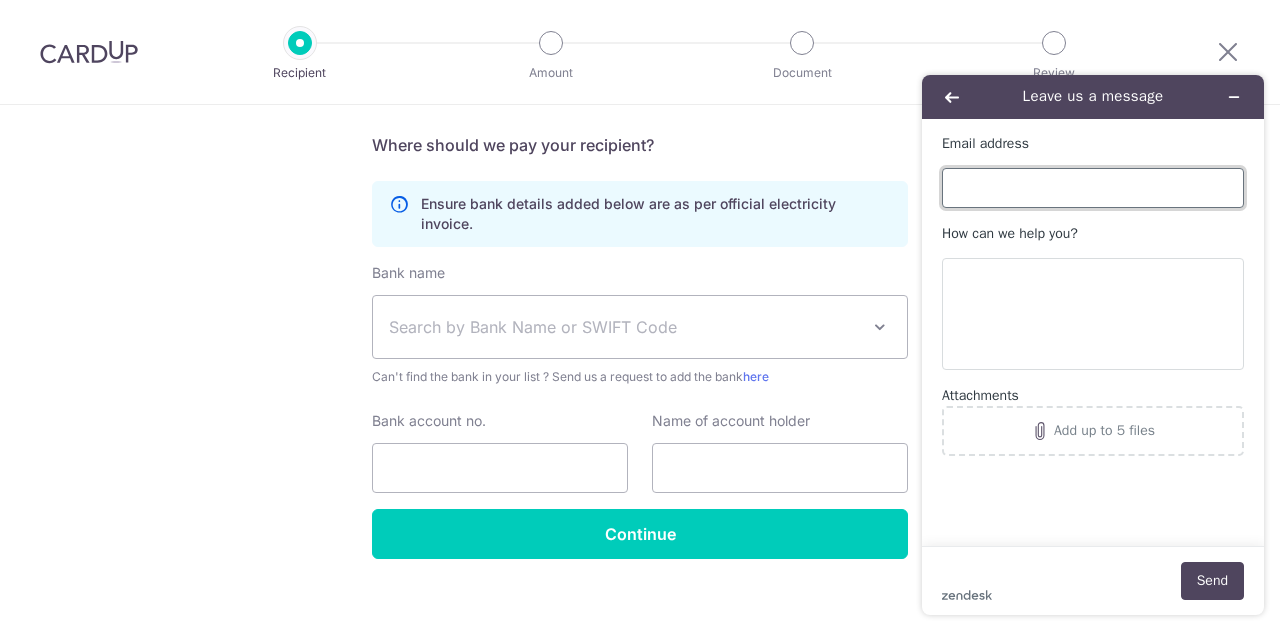 click on "Email address" at bounding box center (1093, 188) 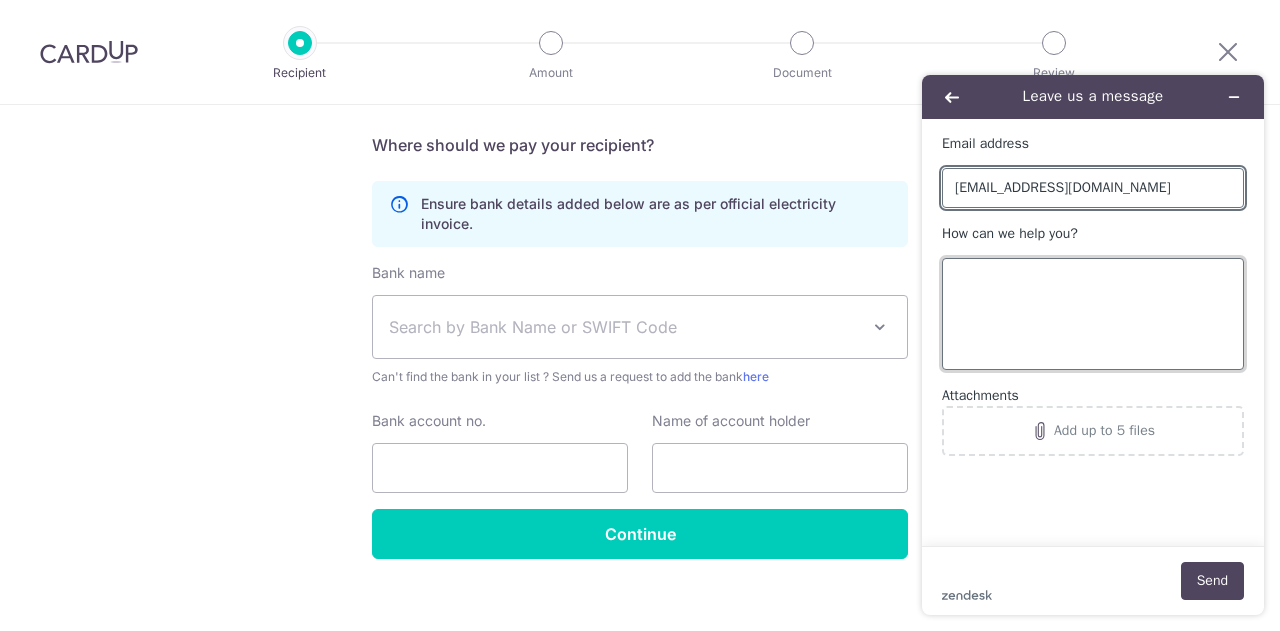 click on "How can we help you?" at bounding box center [1093, 314] 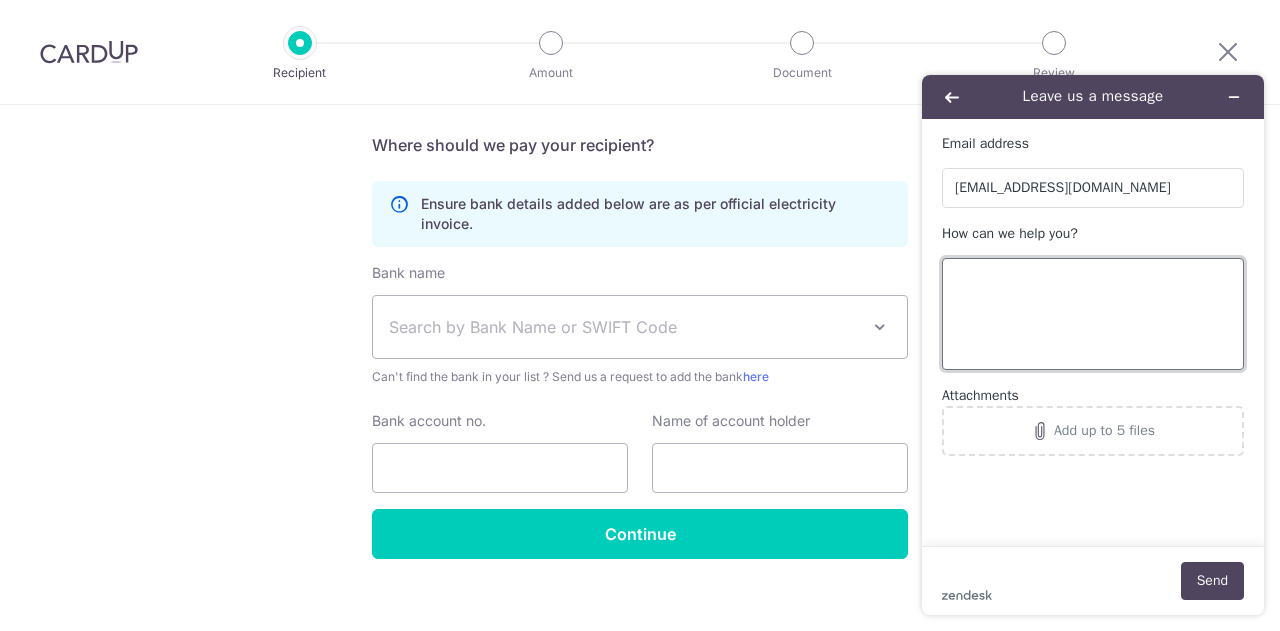 click on "How can we help you?" at bounding box center [1093, 314] 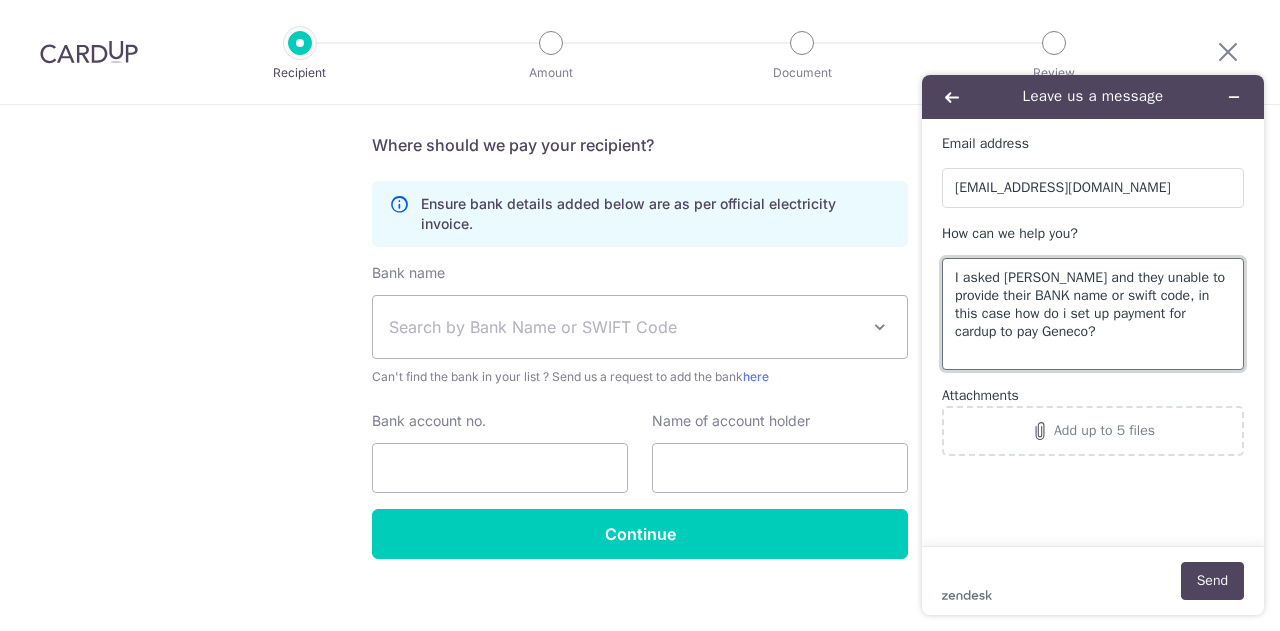 type on "I asked Geneco and they unable to provide their BANK name or swift code, in this case how do i set up payment for cardup to pay Geneco?" 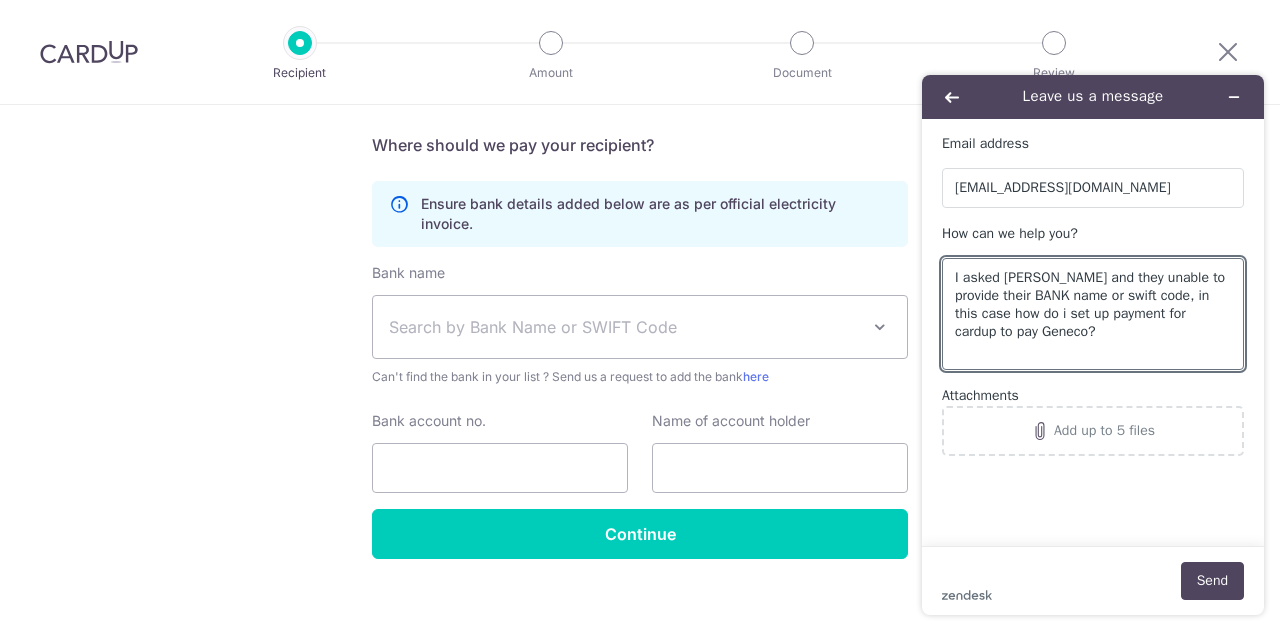 drag, startPoint x: 1088, startPoint y: 574, endPoint x: 1091, endPoint y: 547, distance: 27.166155 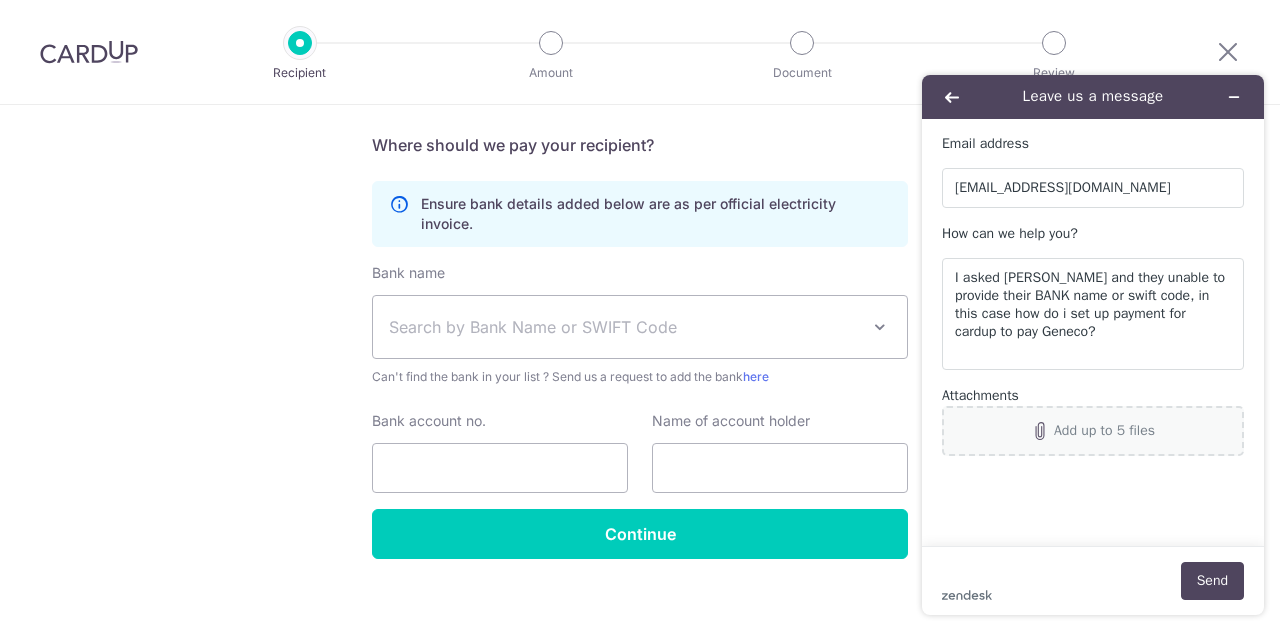 click on "Add up to 5 files" 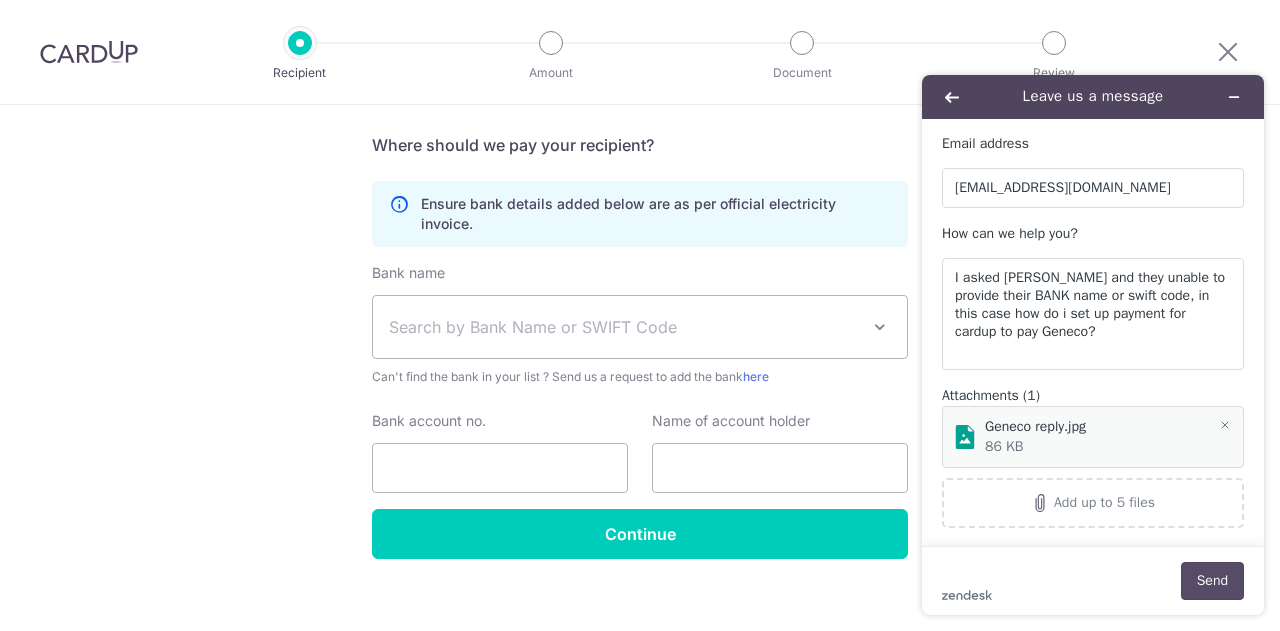 click on "Send" at bounding box center [1212, 581] 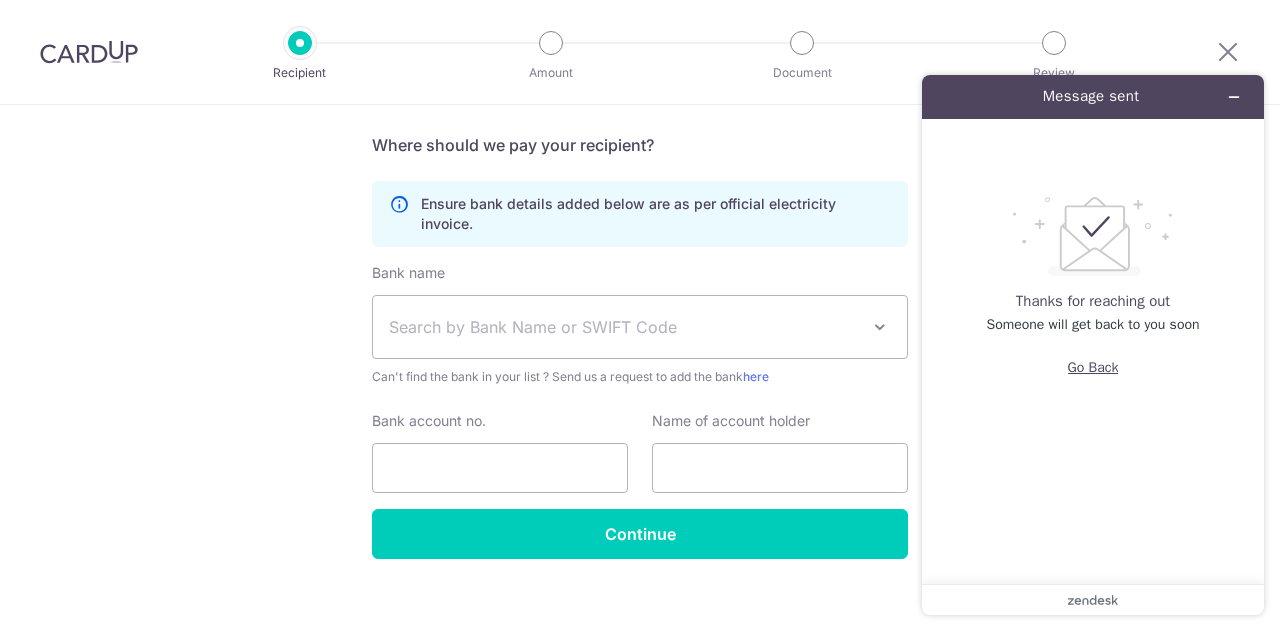 click on "Go Back" at bounding box center (1093, 368) 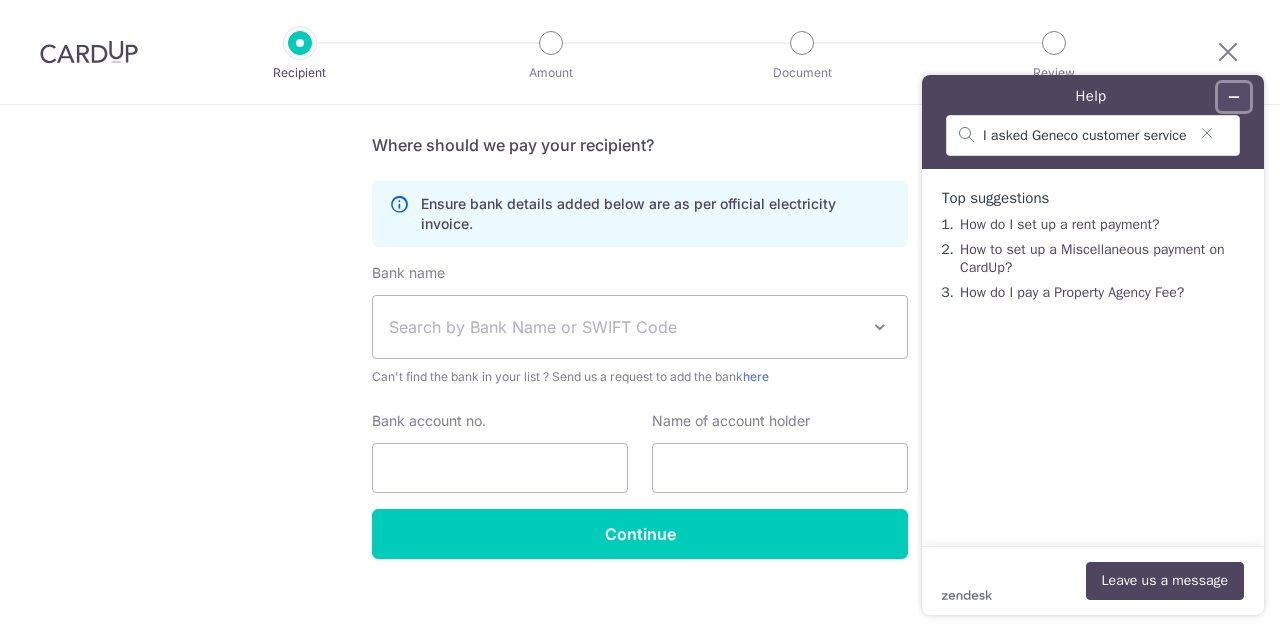 click 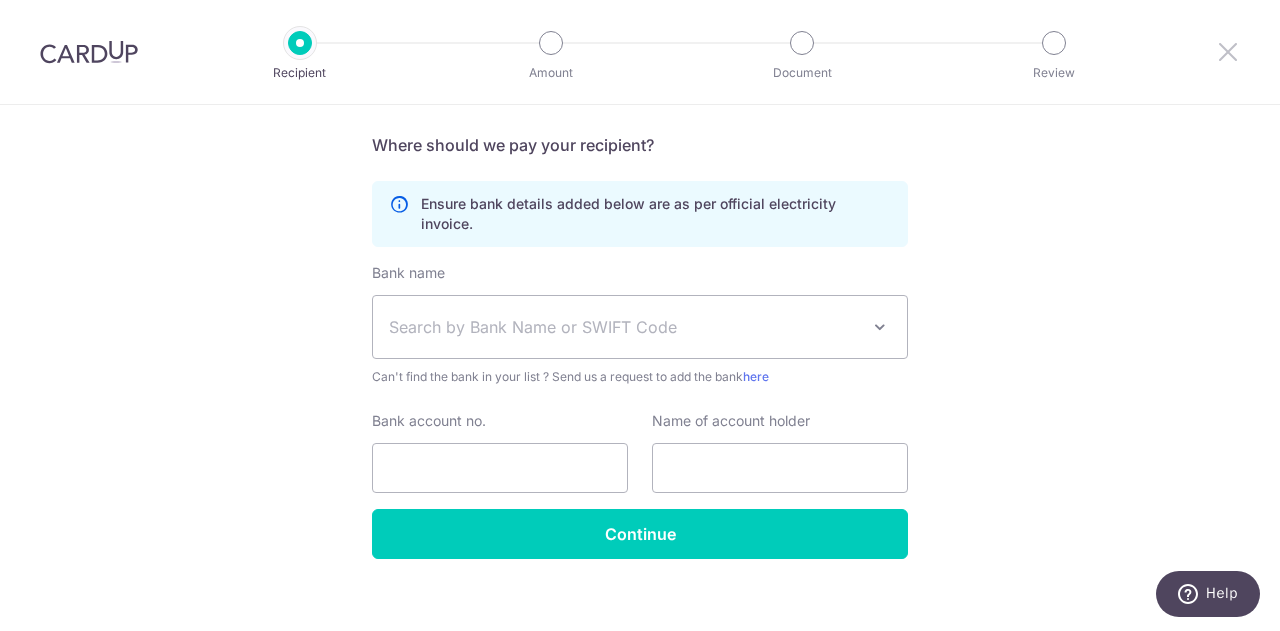 click at bounding box center [1228, 51] 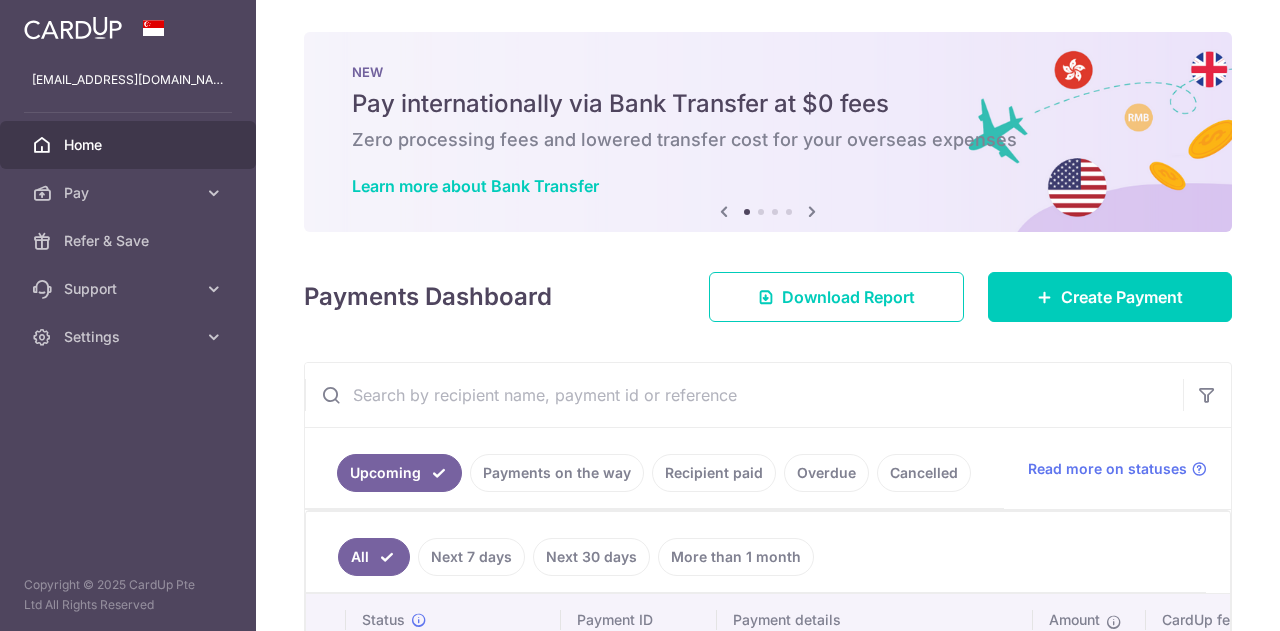 scroll, scrollTop: 0, scrollLeft: 0, axis: both 